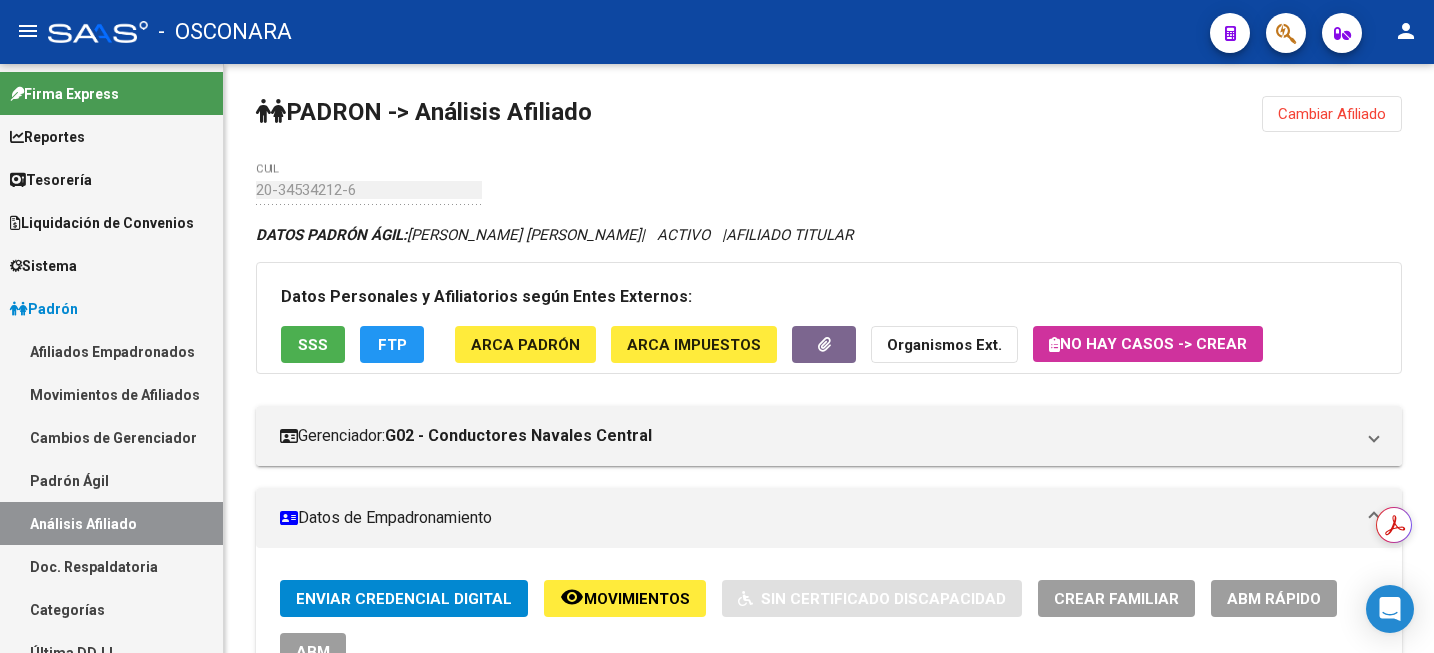 scroll, scrollTop: 0, scrollLeft: 0, axis: both 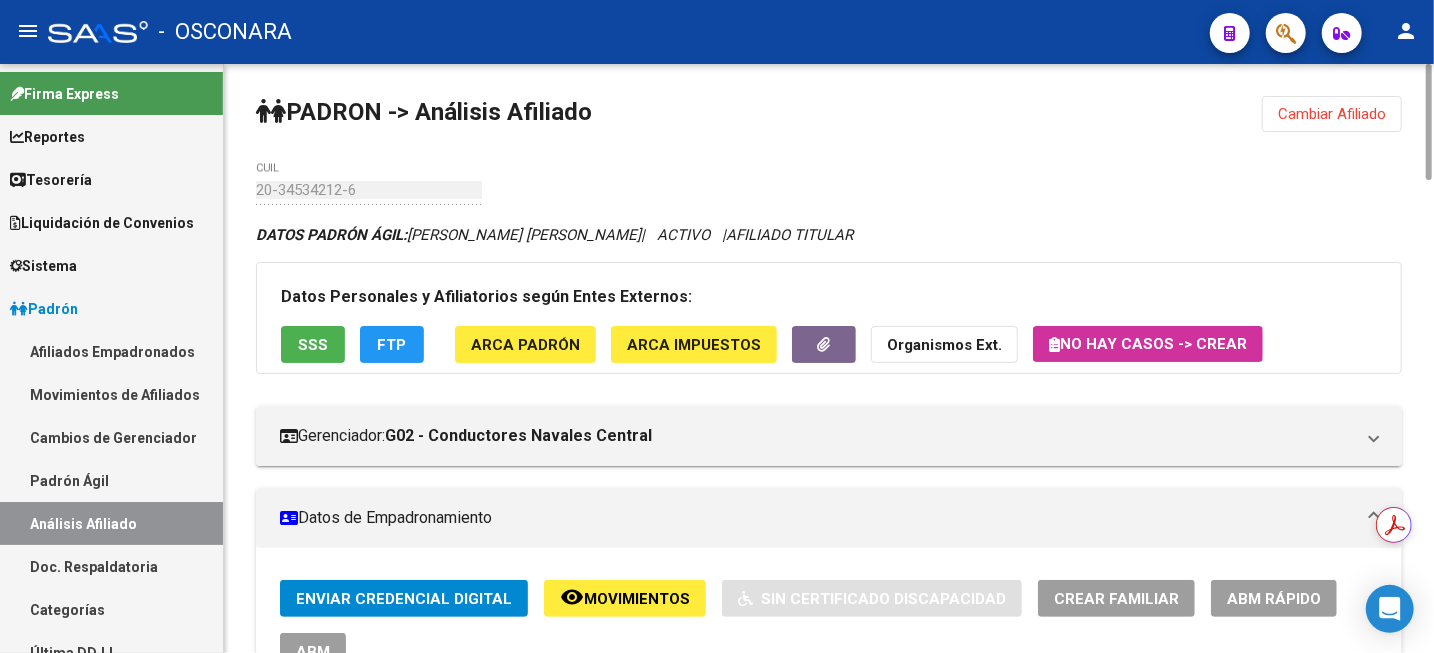 click on "Cambiar Afiliado" 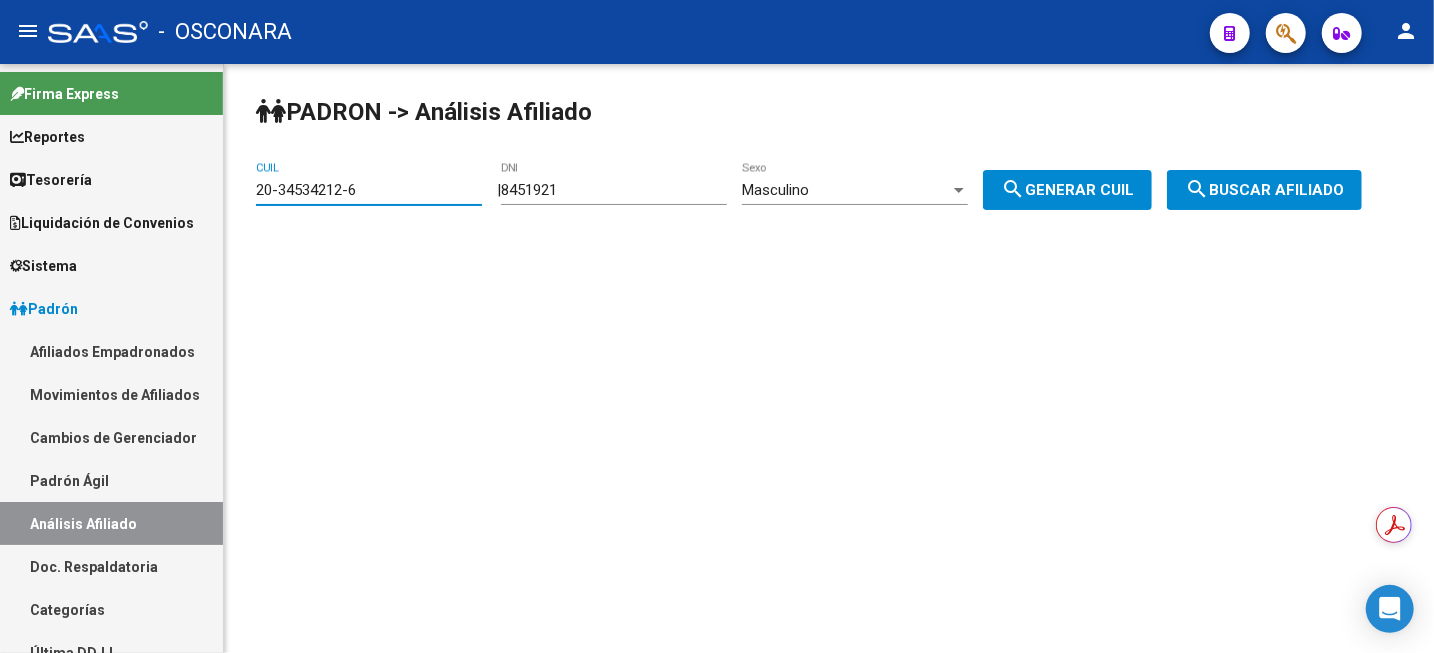 drag, startPoint x: 434, startPoint y: 186, endPoint x: 42, endPoint y: 241, distance: 395.8396 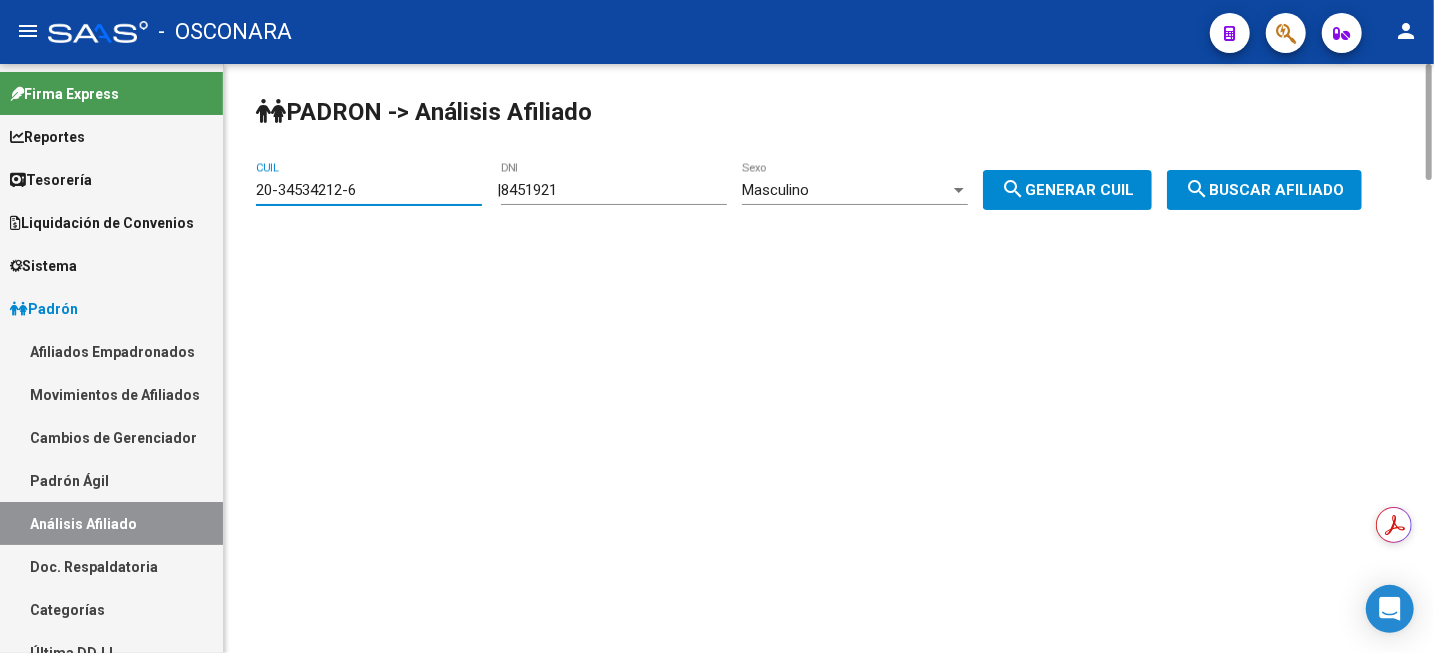 paste on "3-42370479-9" 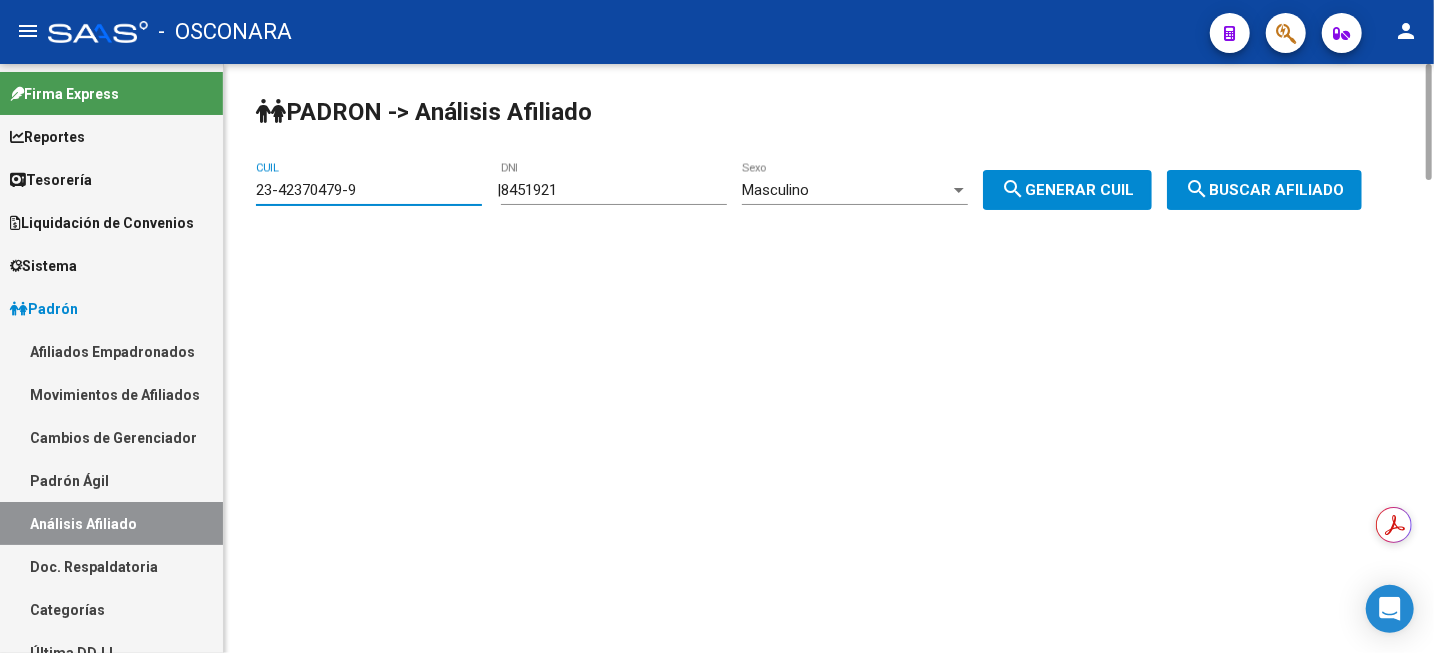 click on "search  Buscar afiliado" 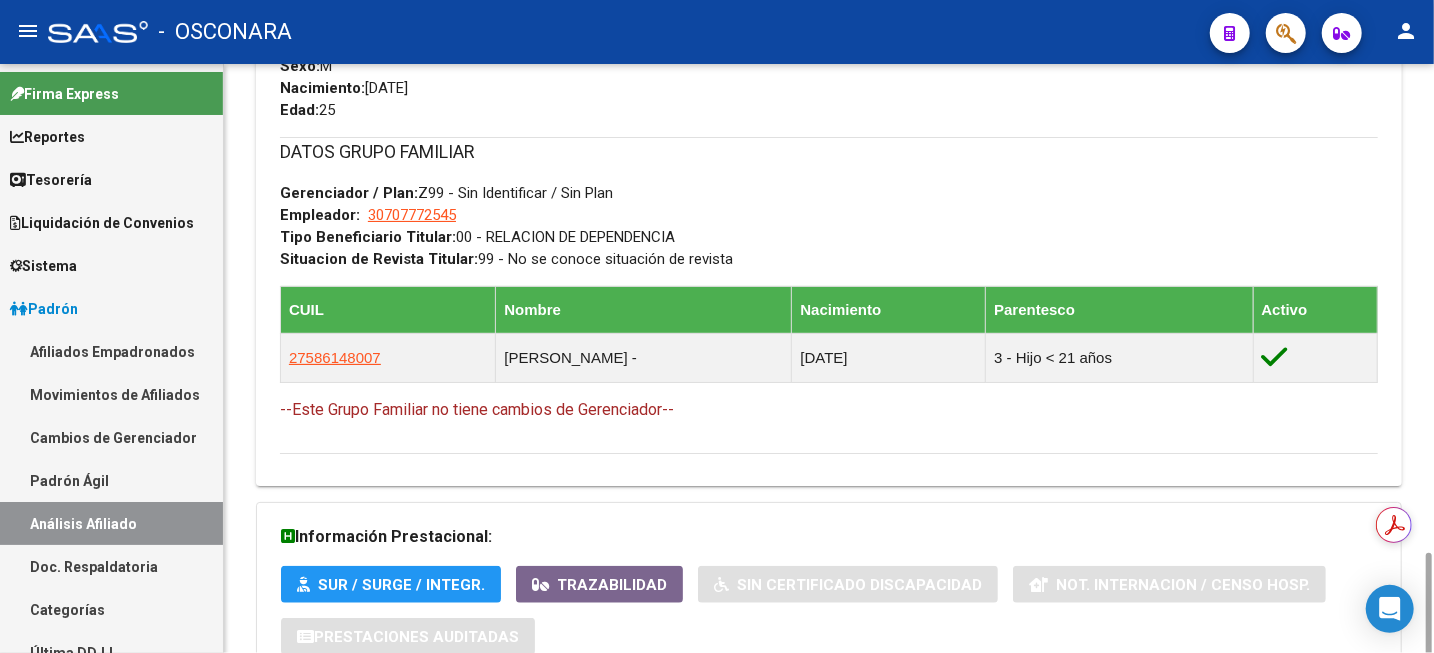 scroll, scrollTop: 1105, scrollLeft: 0, axis: vertical 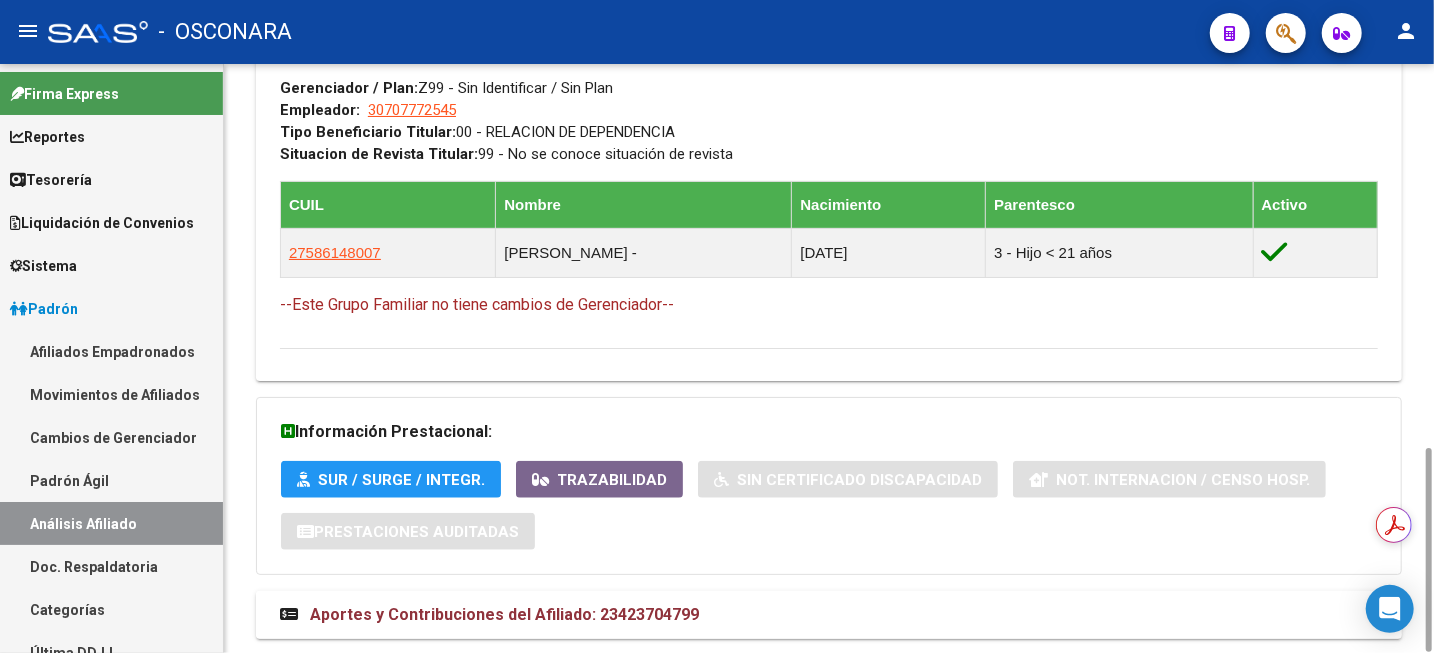 click on "Aportes y Contribuciones del Afiliado: 23423704799" at bounding box center [504, 614] 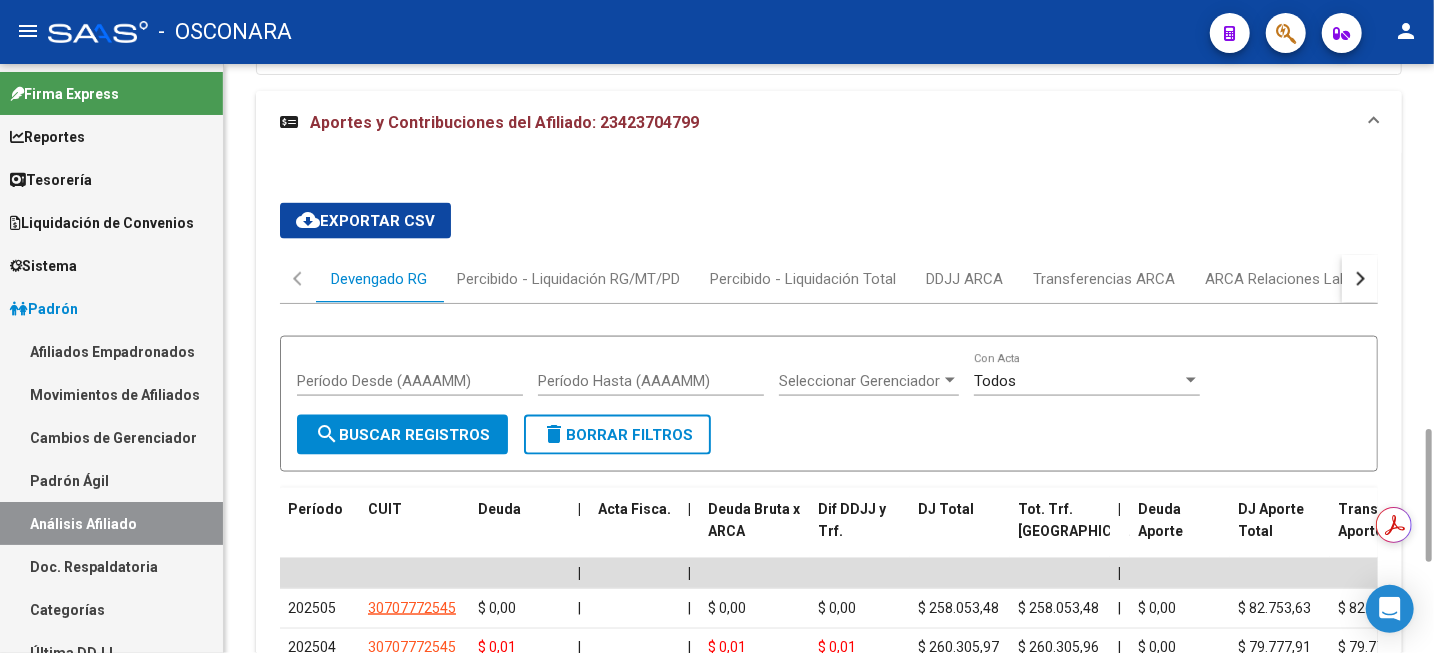 scroll, scrollTop: 1855, scrollLeft: 0, axis: vertical 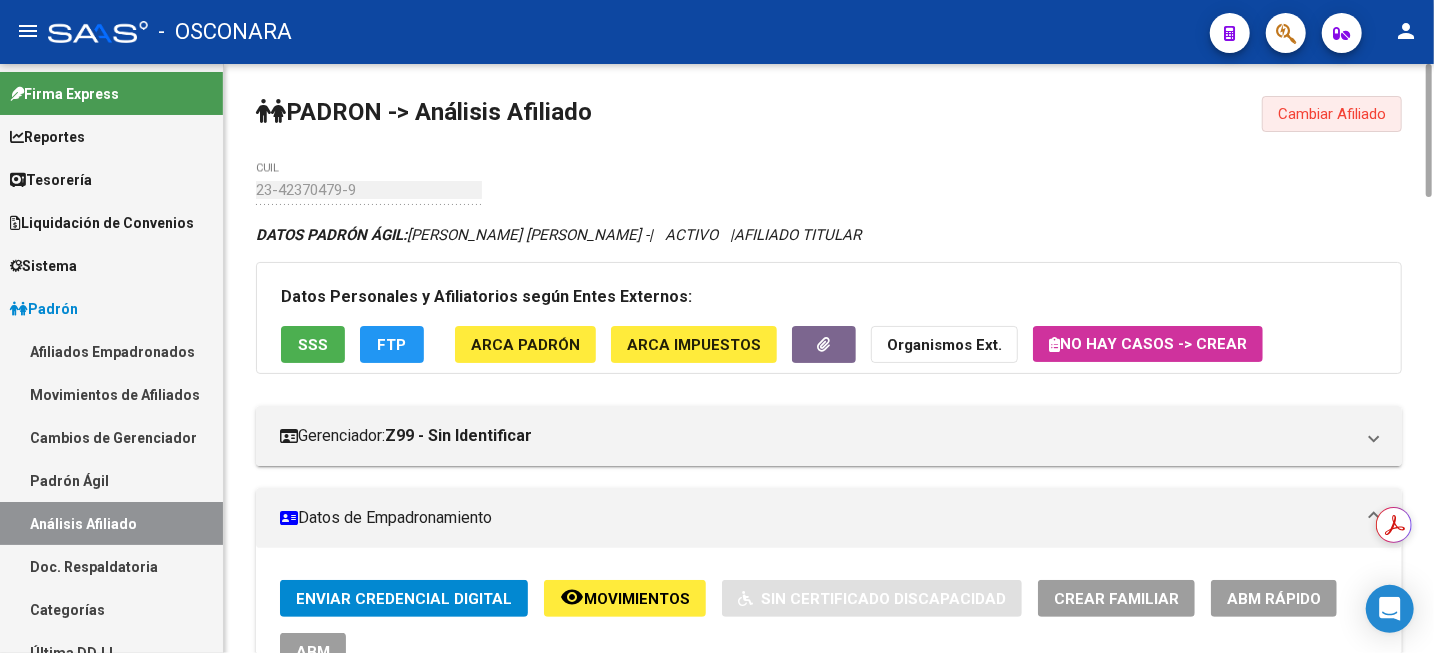 click on "Cambiar Afiliado" 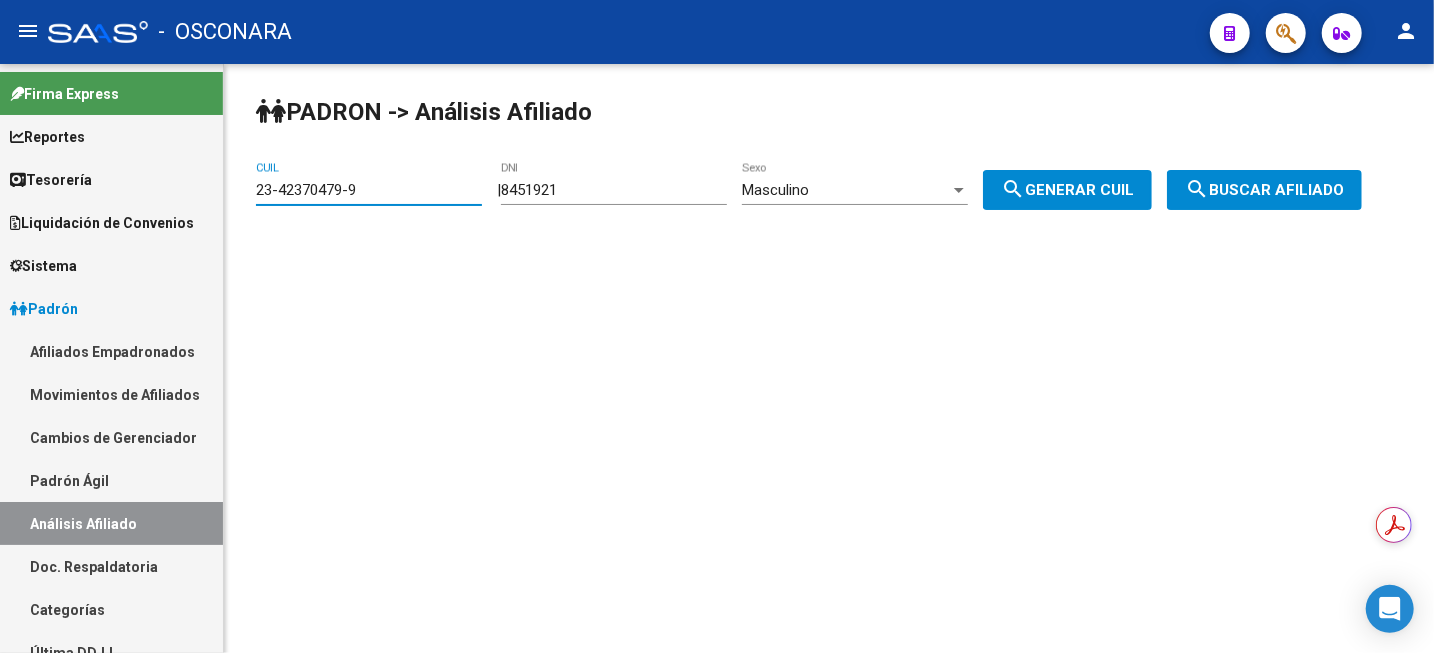 drag, startPoint x: 402, startPoint y: 189, endPoint x: 0, endPoint y: 212, distance: 402.6574 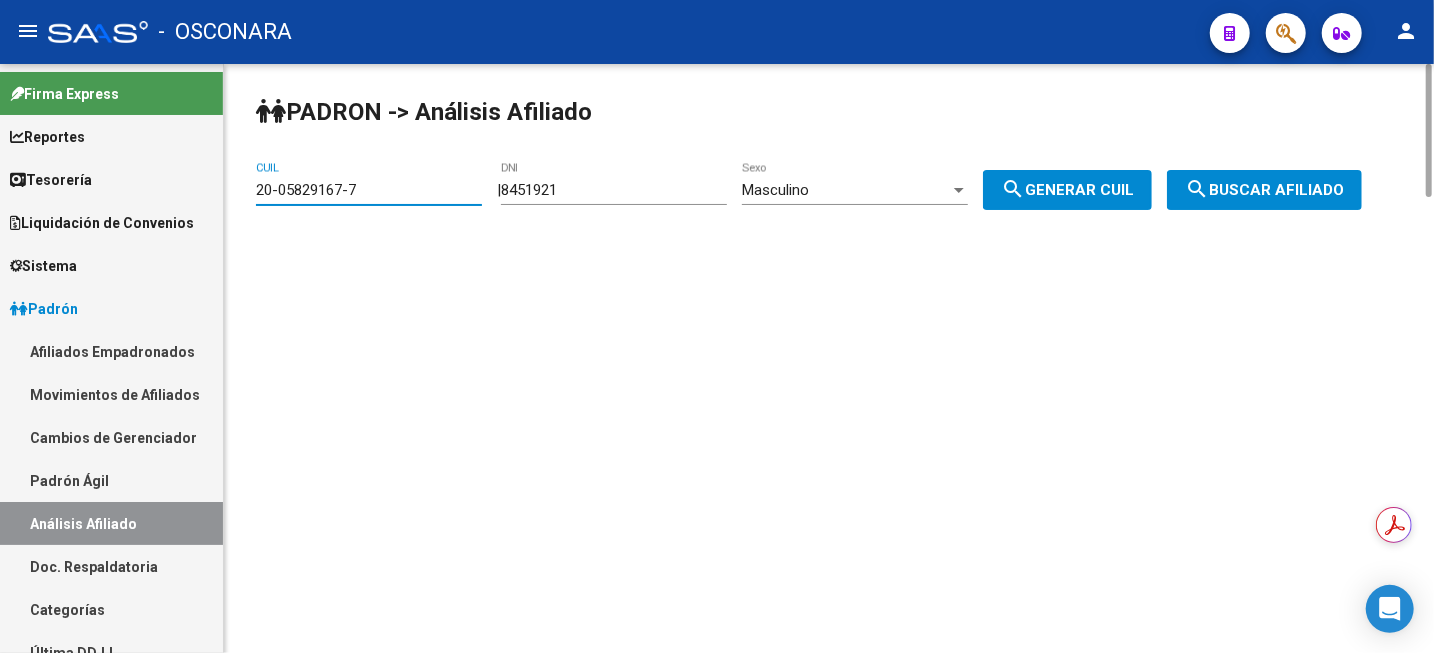 click on "search  Buscar afiliado" 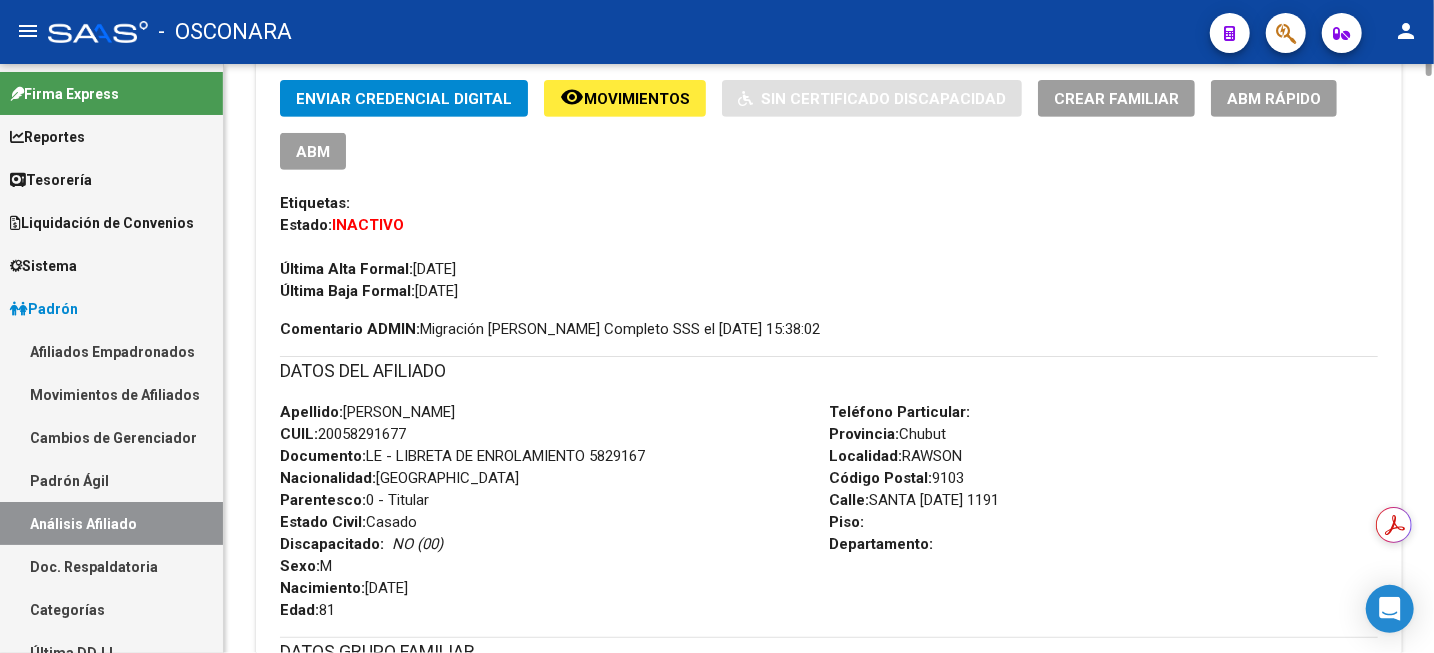 scroll, scrollTop: 0, scrollLeft: 0, axis: both 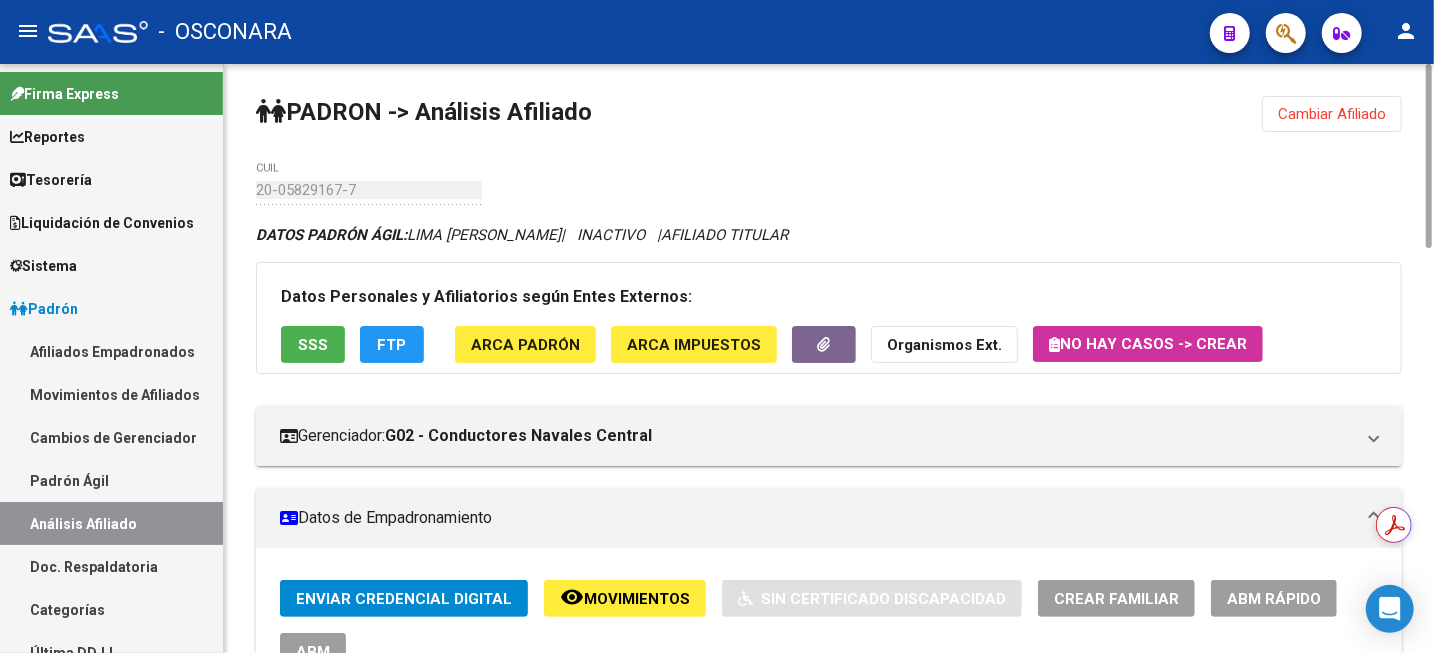 click on "Movimientos" 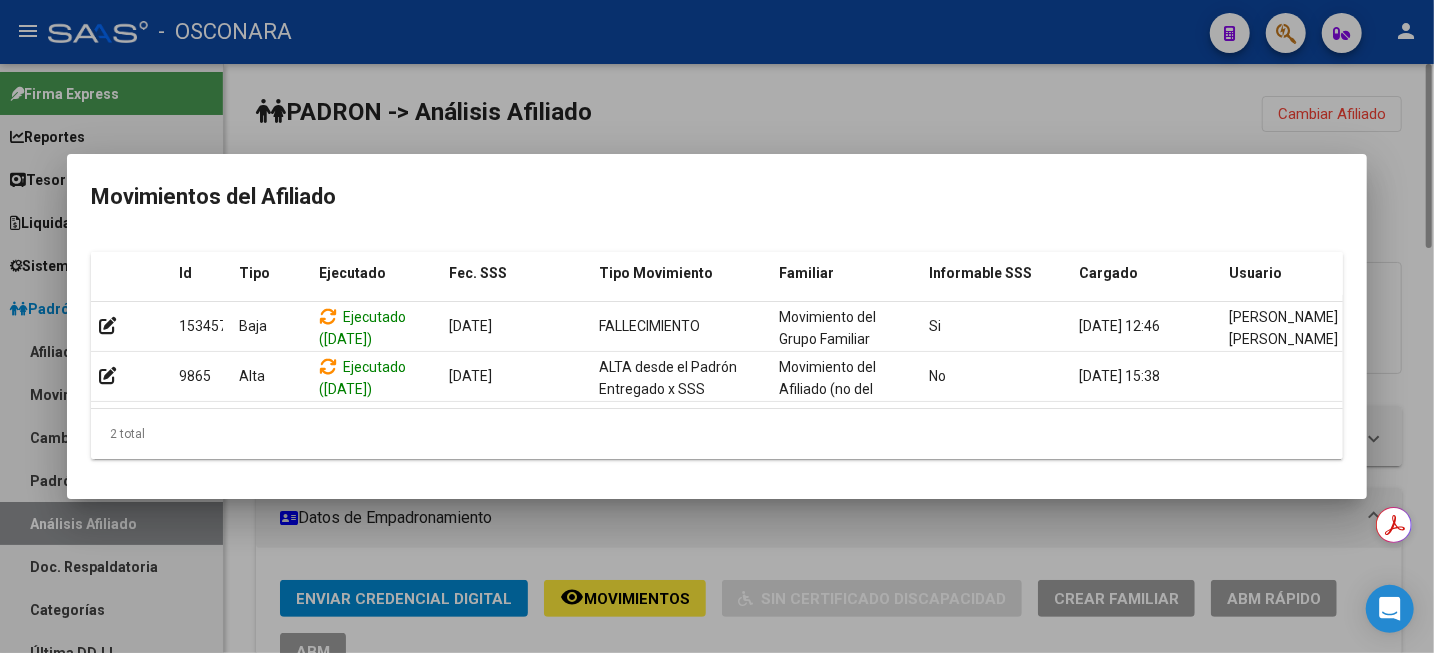 drag, startPoint x: 1000, startPoint y: 63, endPoint x: 1136, endPoint y: 124, distance: 149.05368 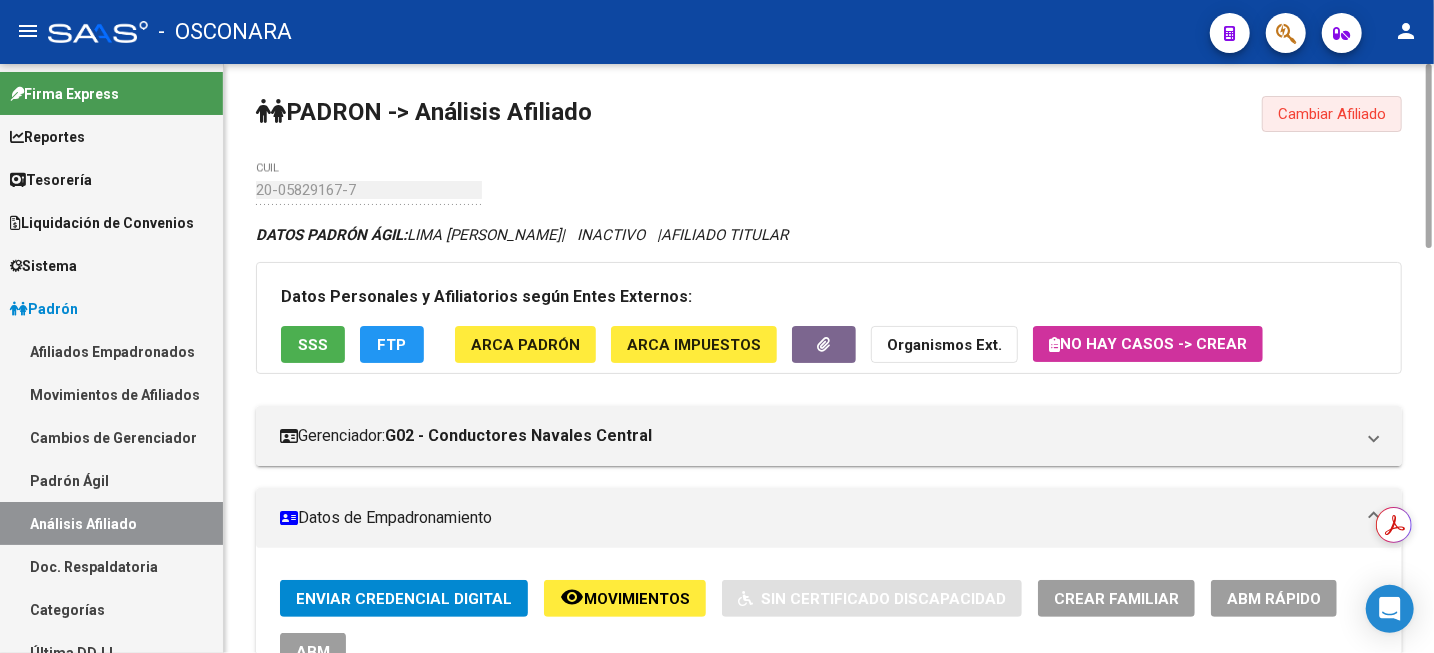 drag, startPoint x: 1336, startPoint y: 121, endPoint x: 1012, endPoint y: 139, distance: 324.4996 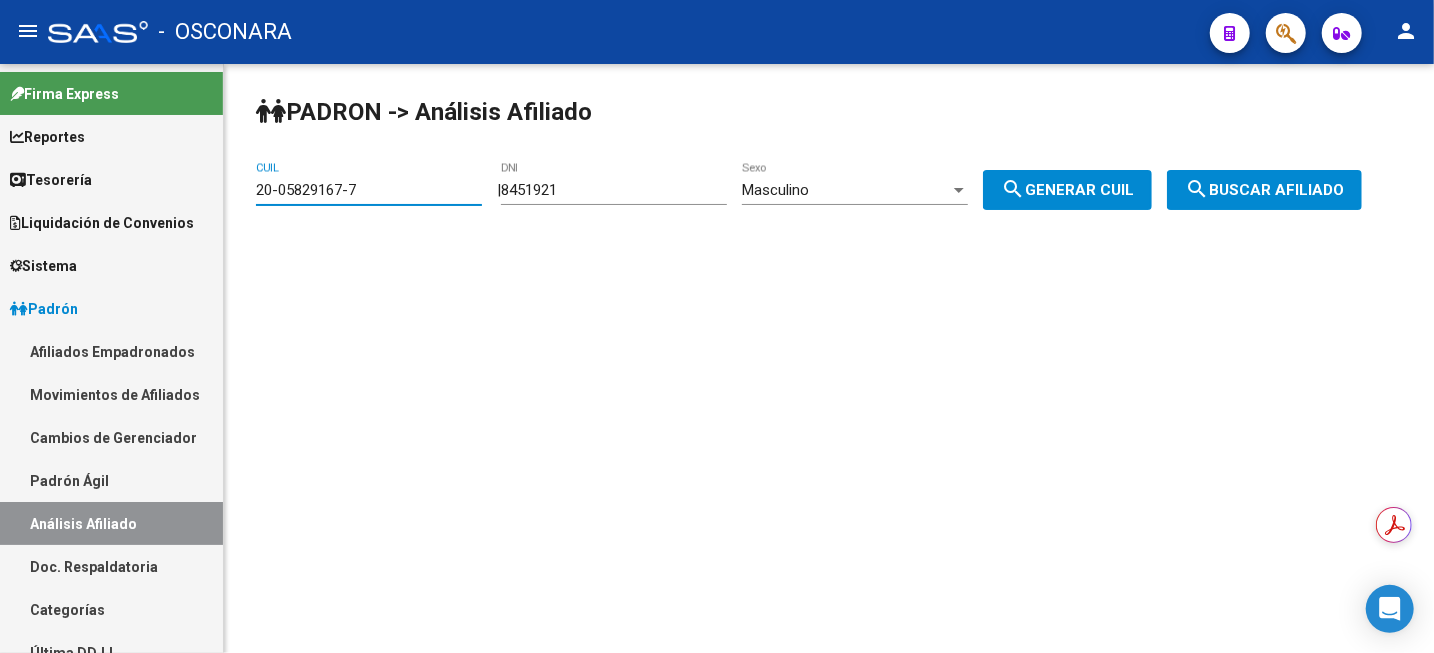 drag, startPoint x: 433, startPoint y: 193, endPoint x: 14, endPoint y: 199, distance: 419.04297 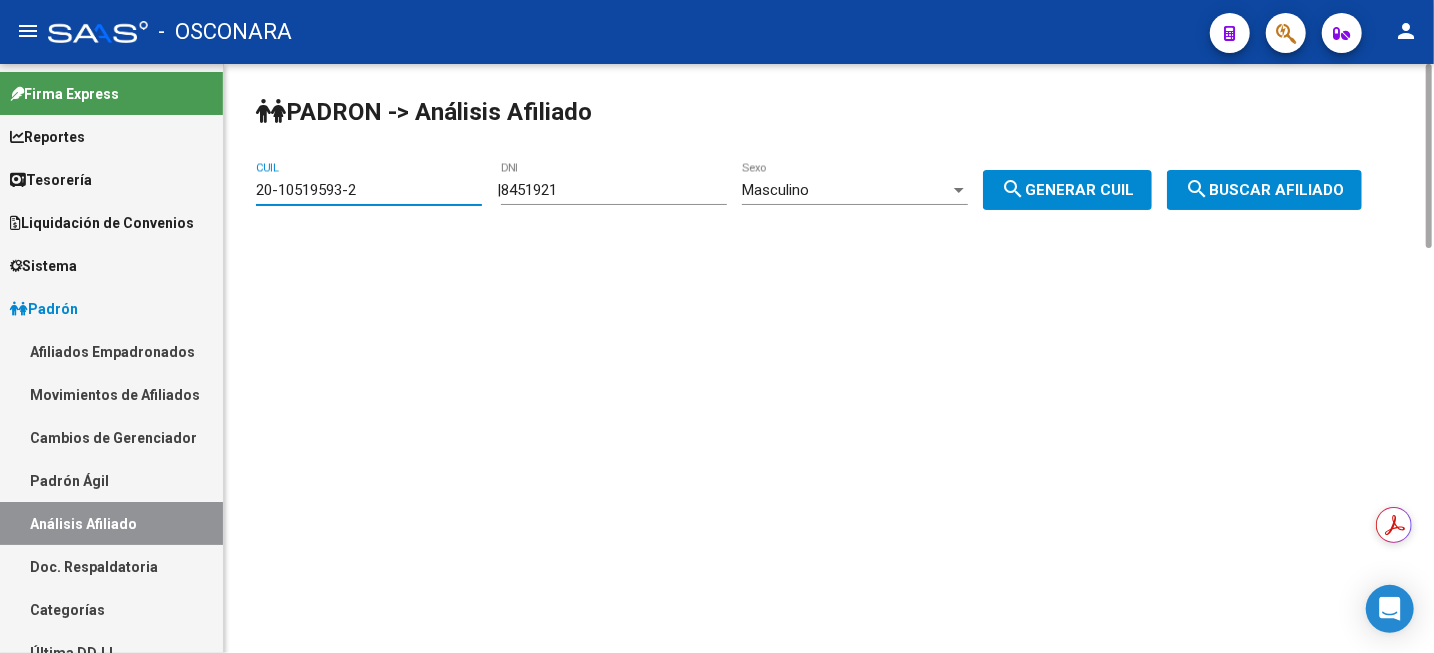 click on "search  Buscar afiliado" 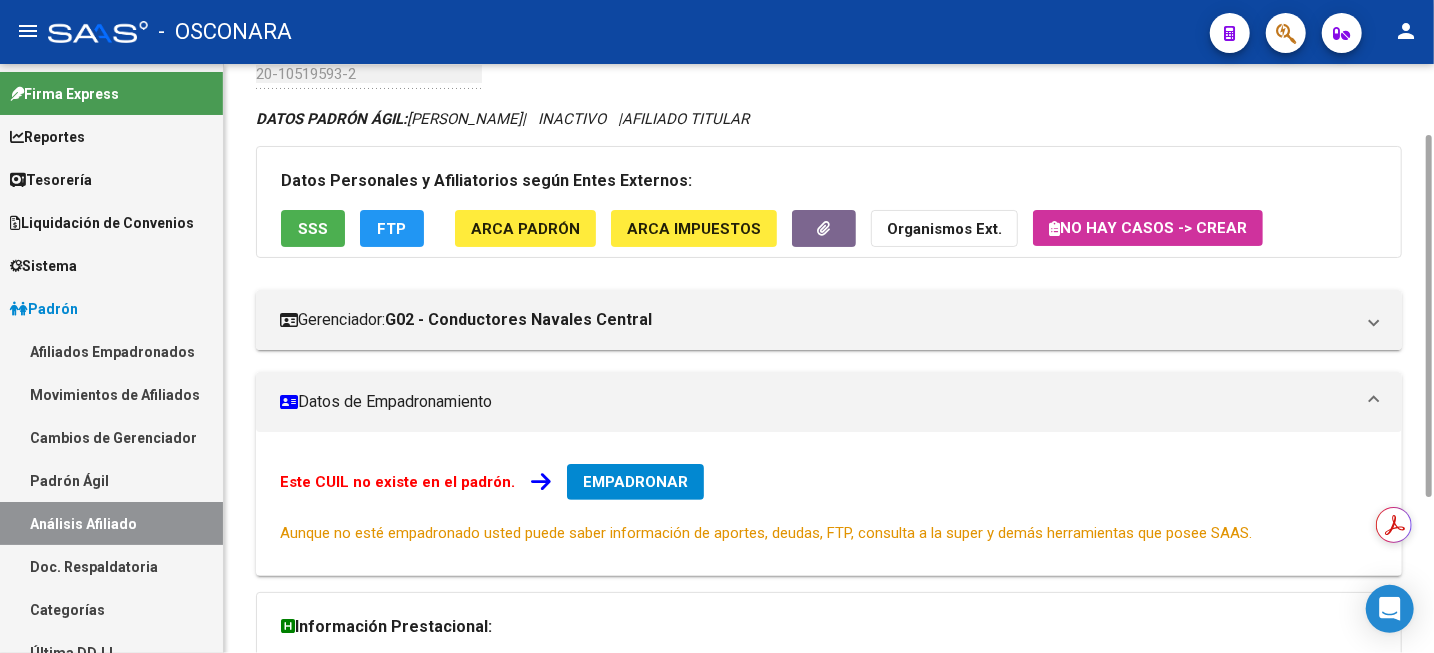 scroll, scrollTop: 366, scrollLeft: 0, axis: vertical 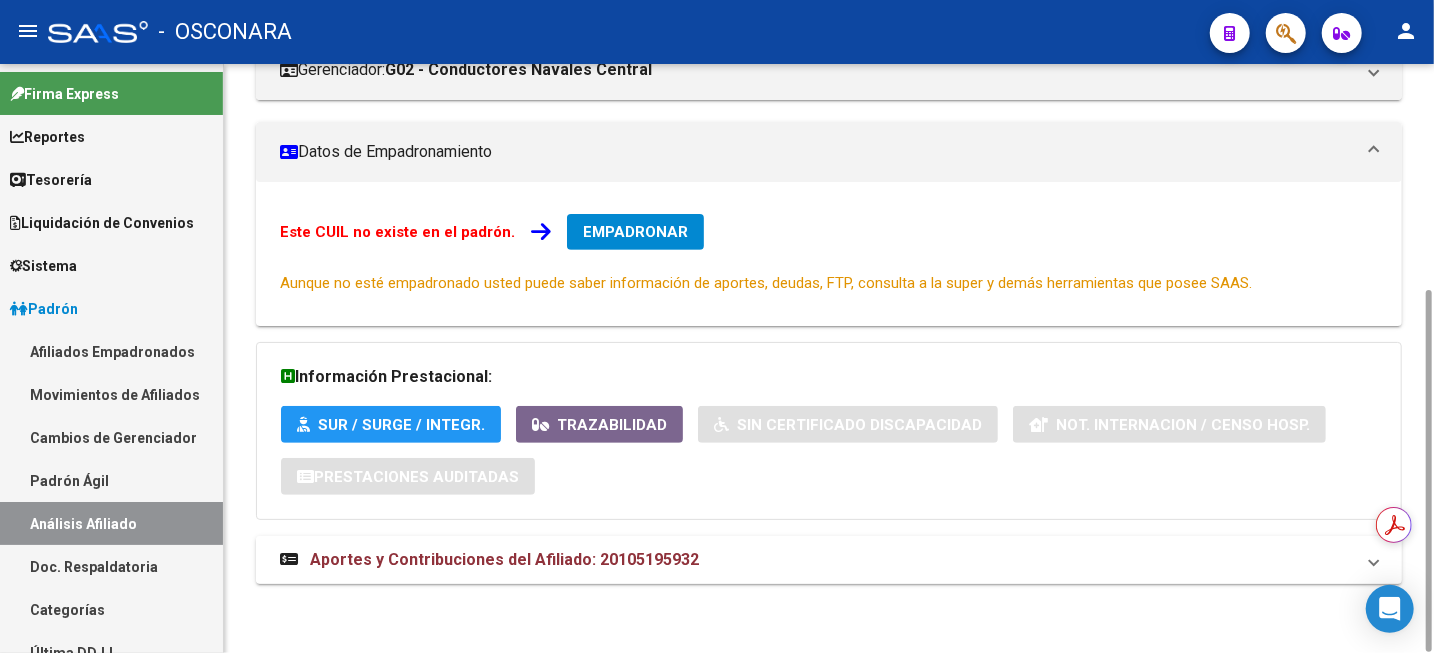 click on "Aportes y Contribuciones del Afiliado: 20105195932" at bounding box center [504, 559] 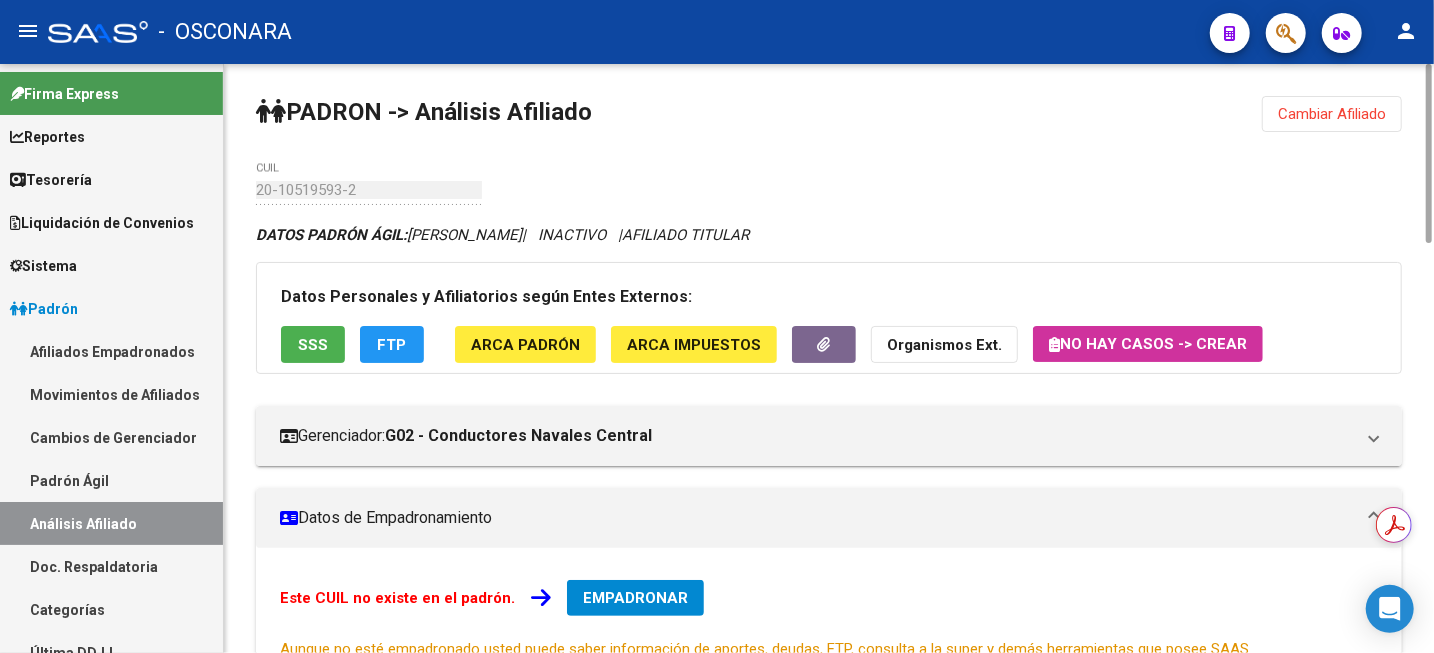 scroll, scrollTop: 0, scrollLeft: 0, axis: both 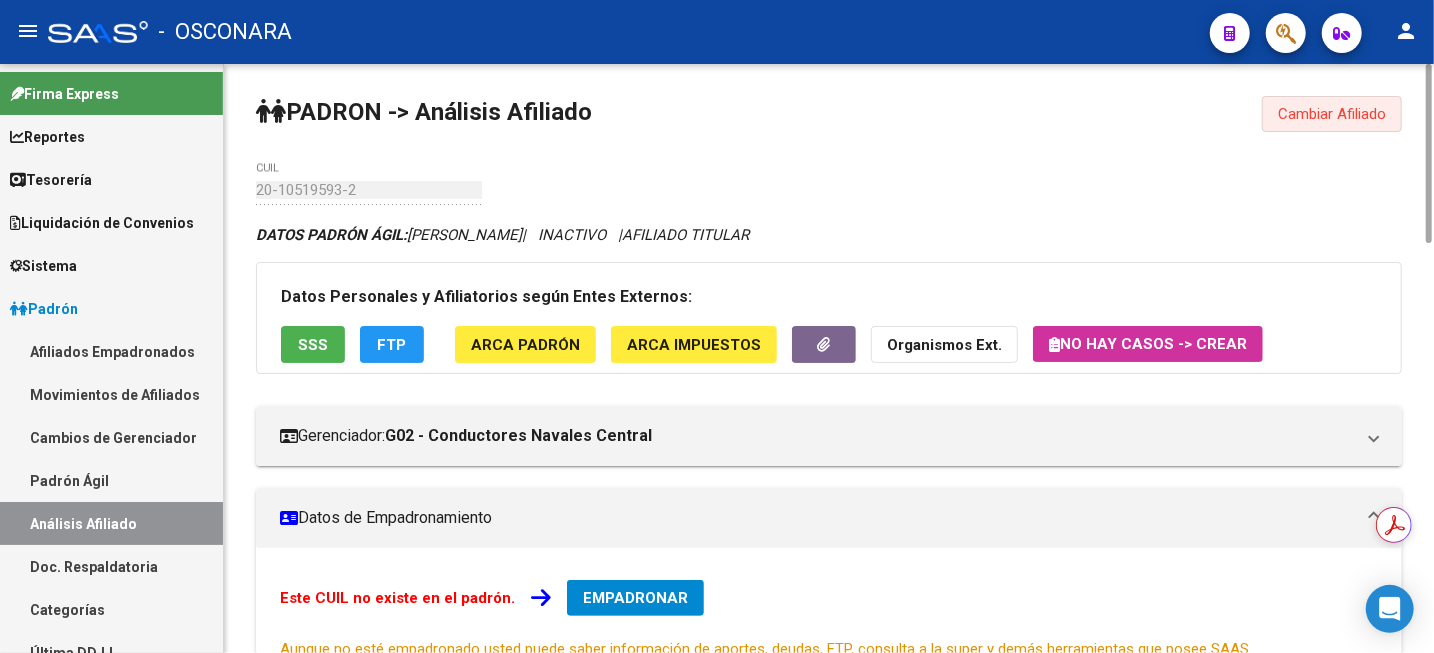 click on "Cambiar Afiliado" 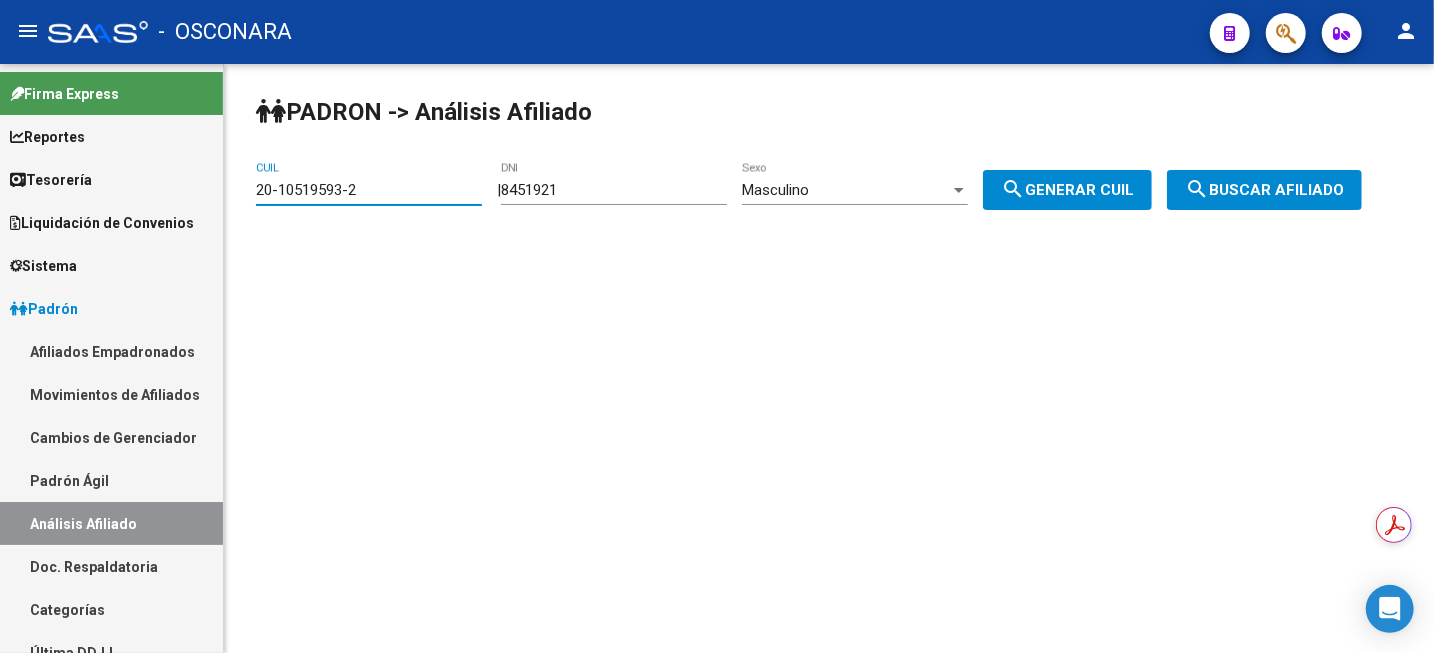 drag, startPoint x: 413, startPoint y: 181, endPoint x: 179, endPoint y: 124, distance: 240.84227 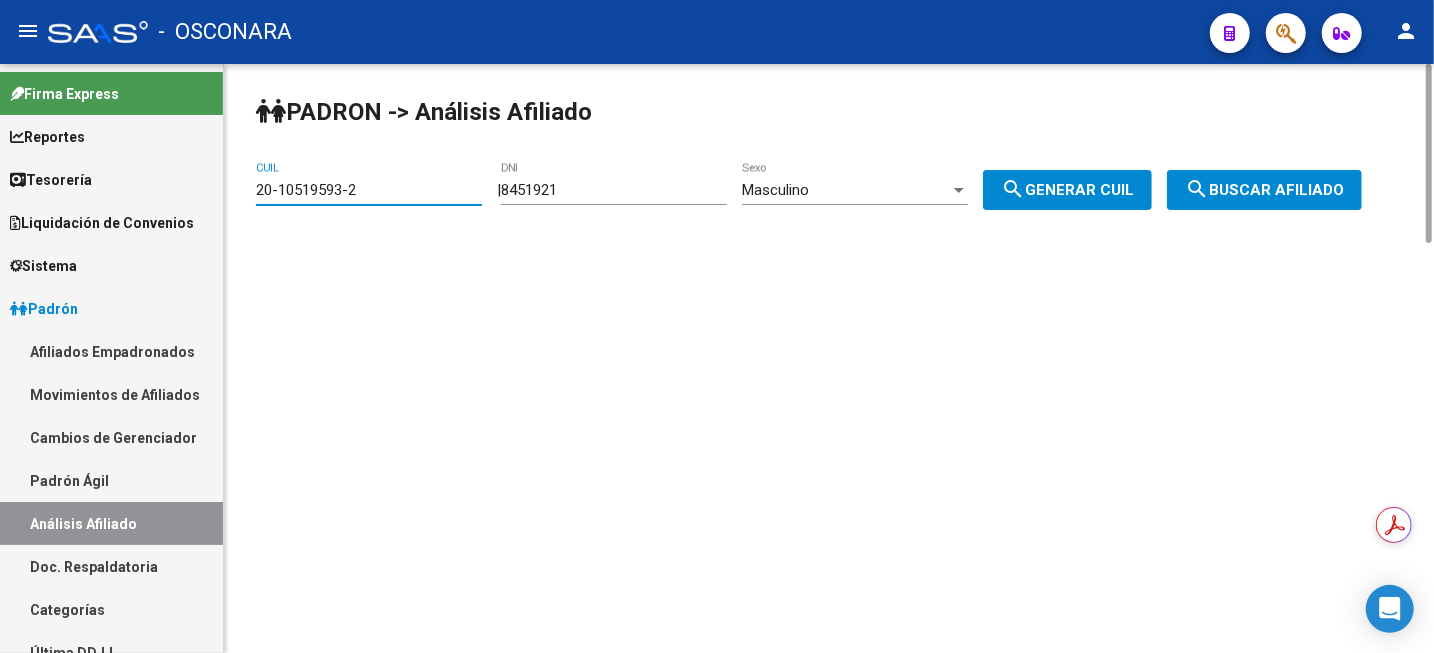 paste on "34334994-8" 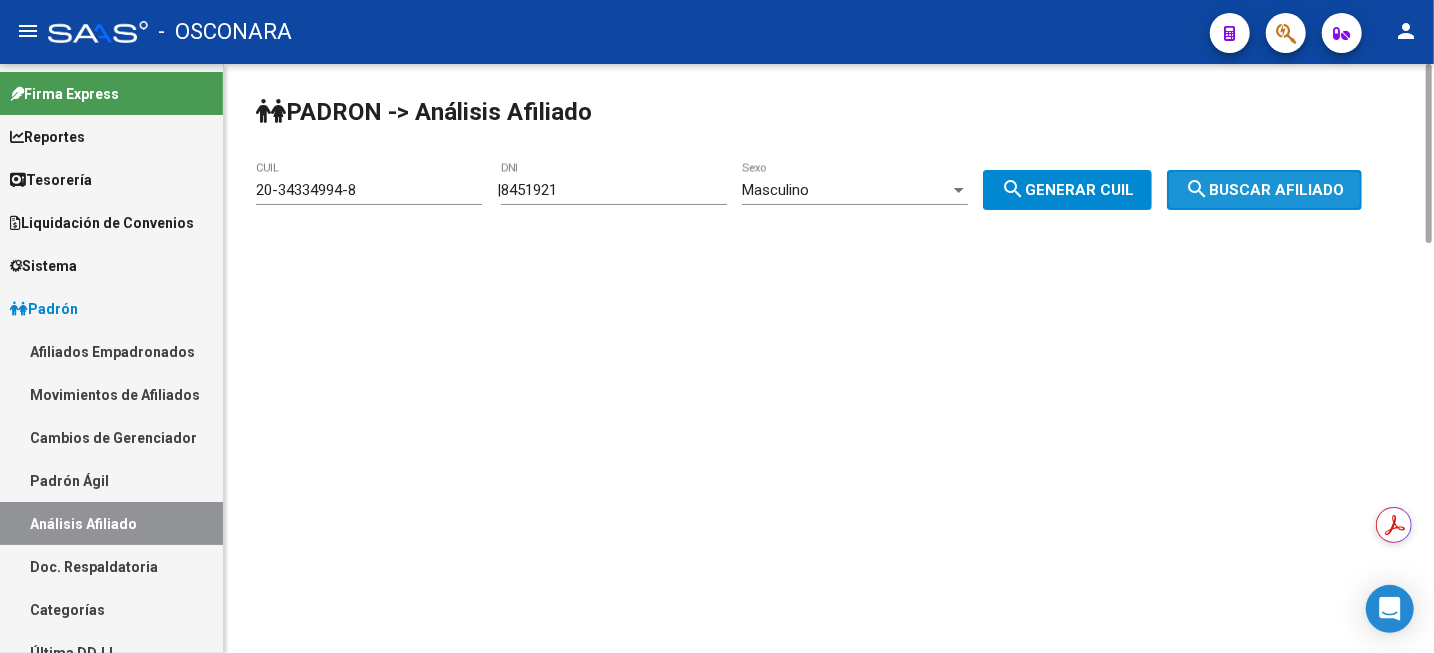 click on "search  Buscar afiliado" 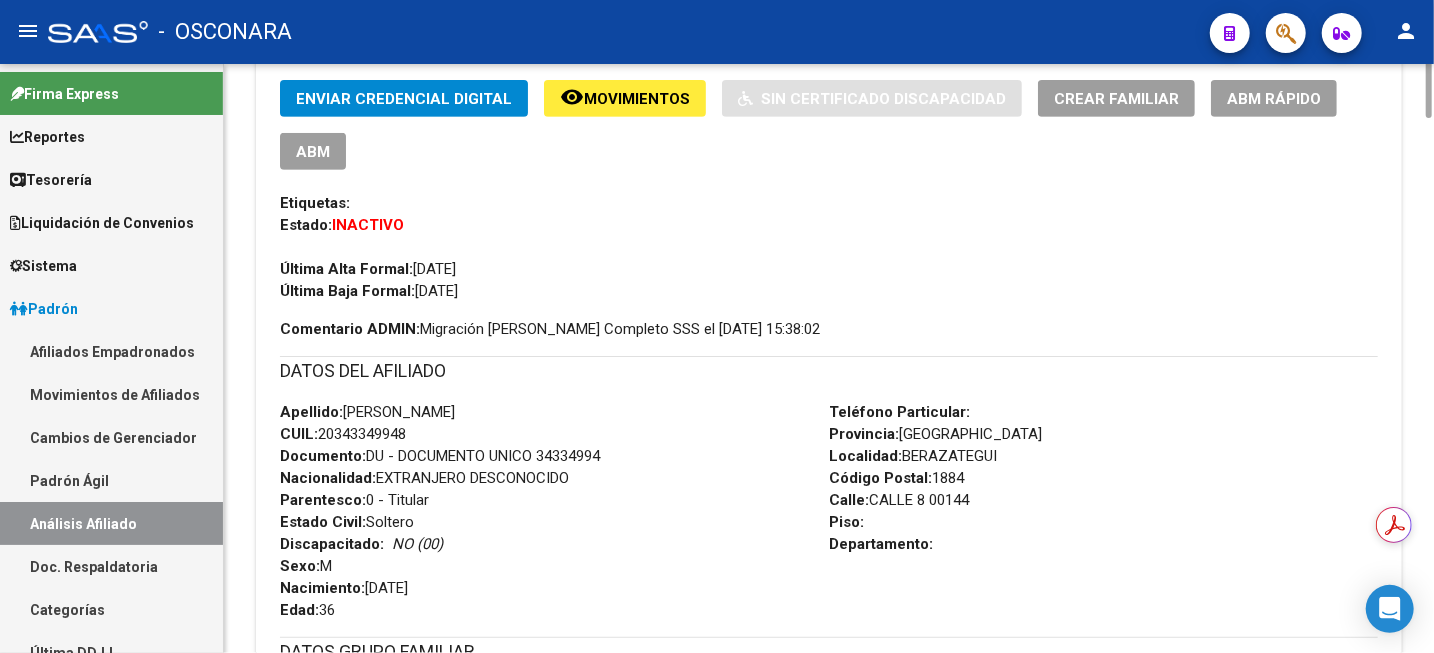 scroll, scrollTop: 0, scrollLeft: 0, axis: both 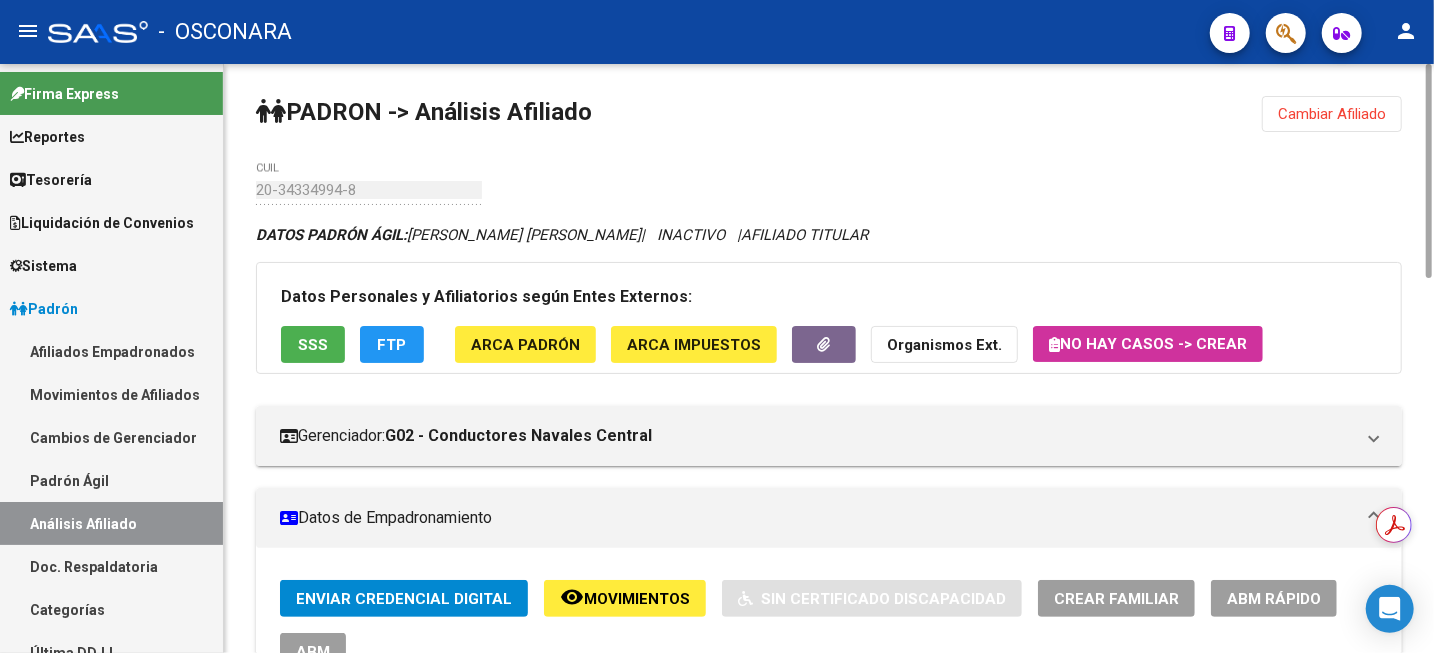 click on "Movimientos" 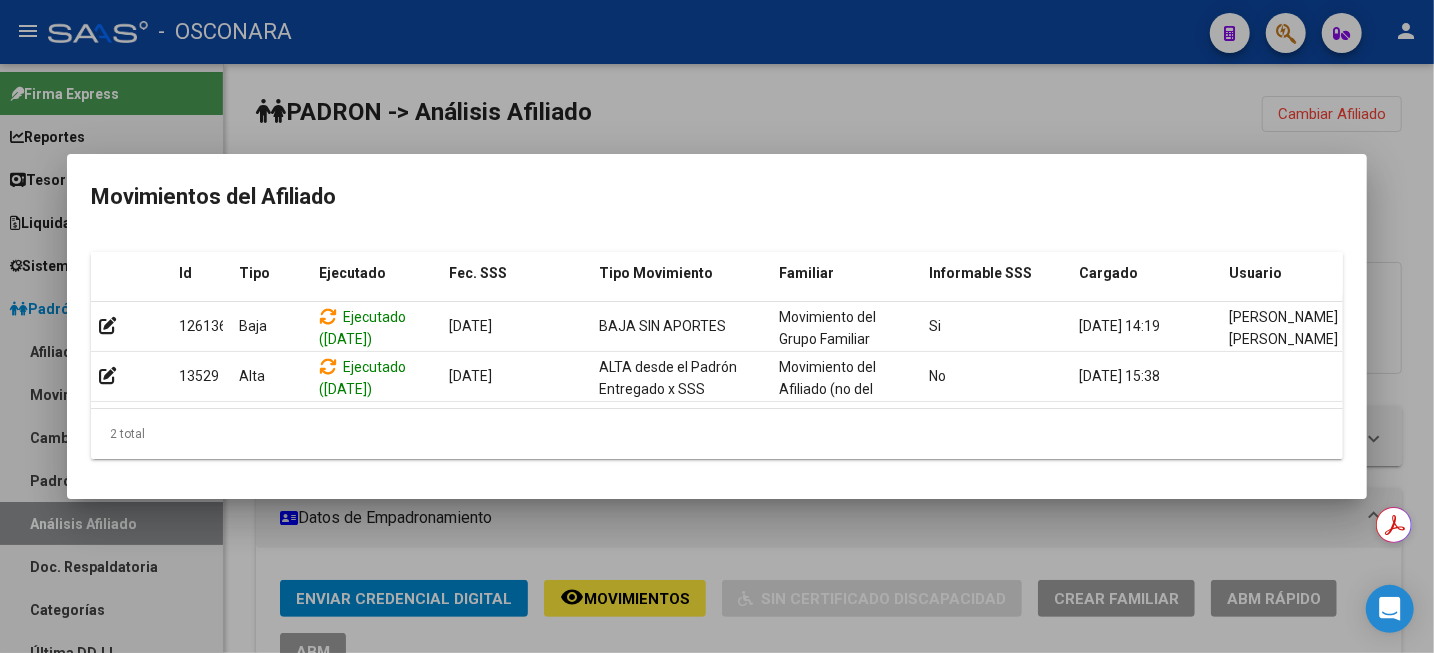 click at bounding box center (717, 326) 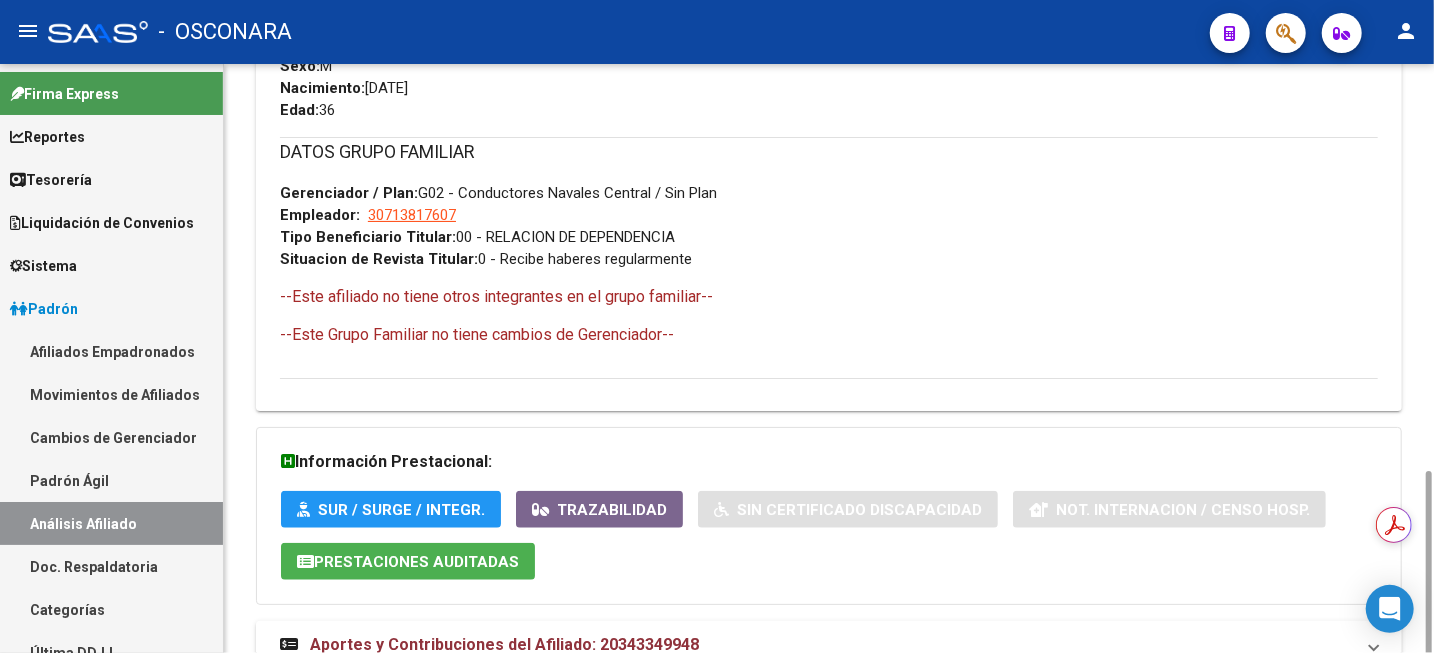 scroll, scrollTop: 1032, scrollLeft: 0, axis: vertical 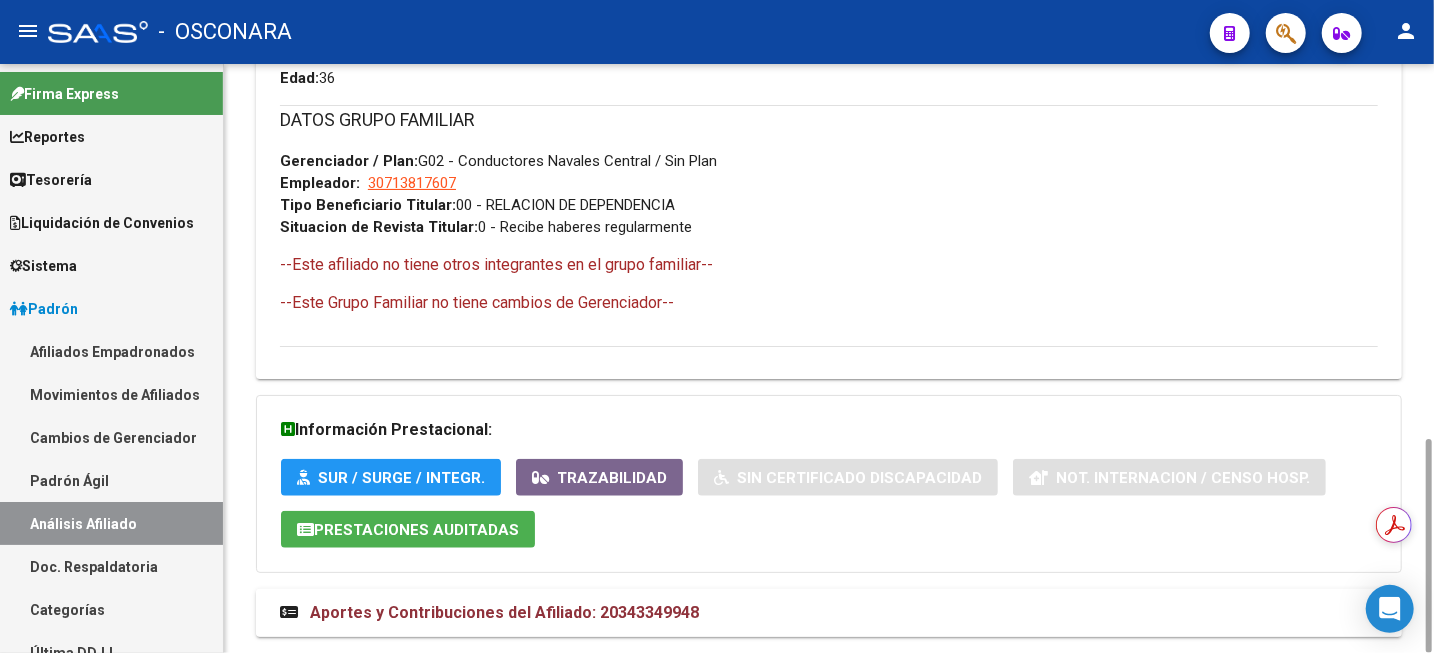 click on "Aportes y Contribuciones del Afiliado: 20343349948" at bounding box center [504, 612] 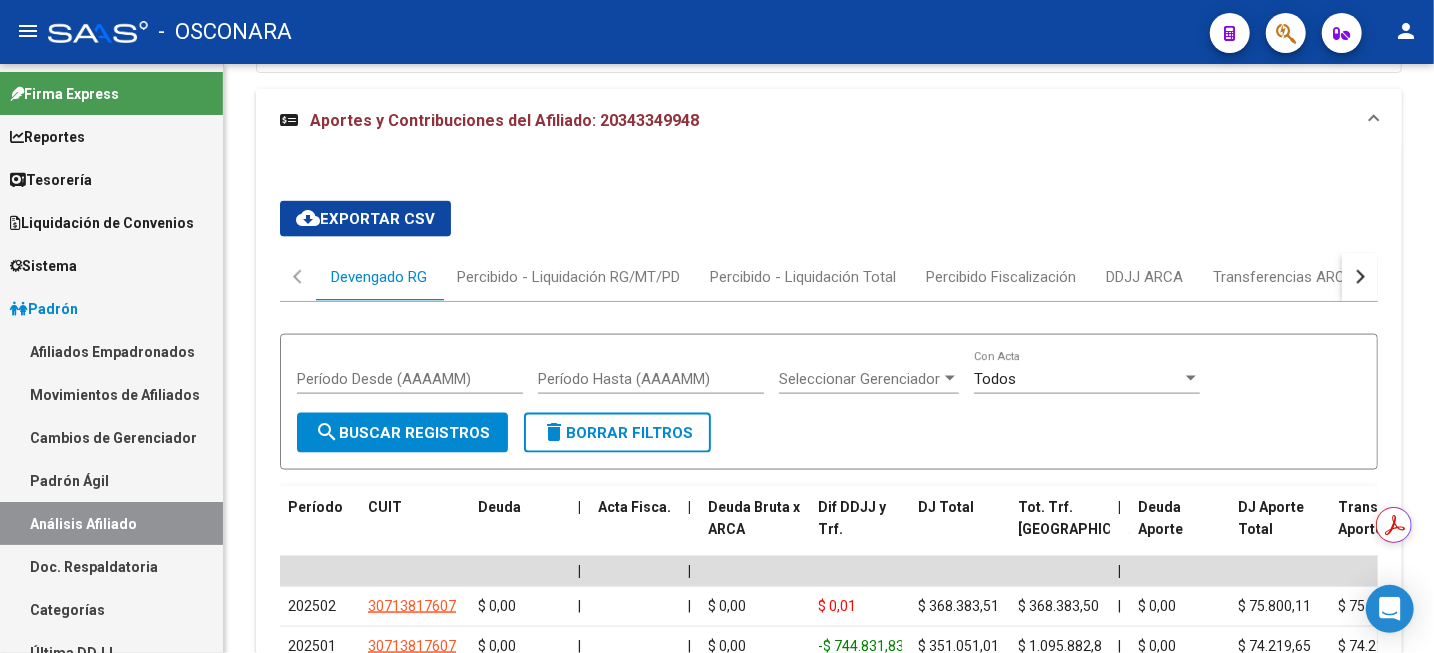 scroll, scrollTop: 1782, scrollLeft: 0, axis: vertical 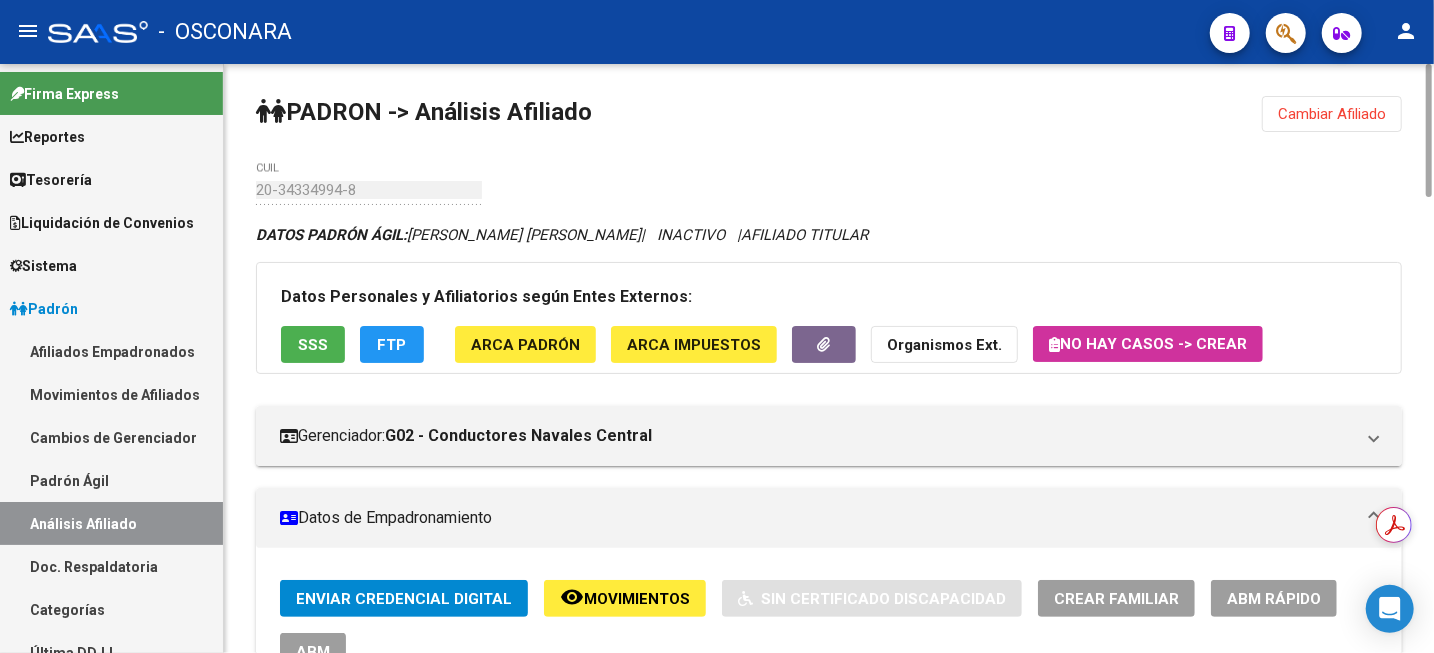 click on "Cambiar Afiliado" 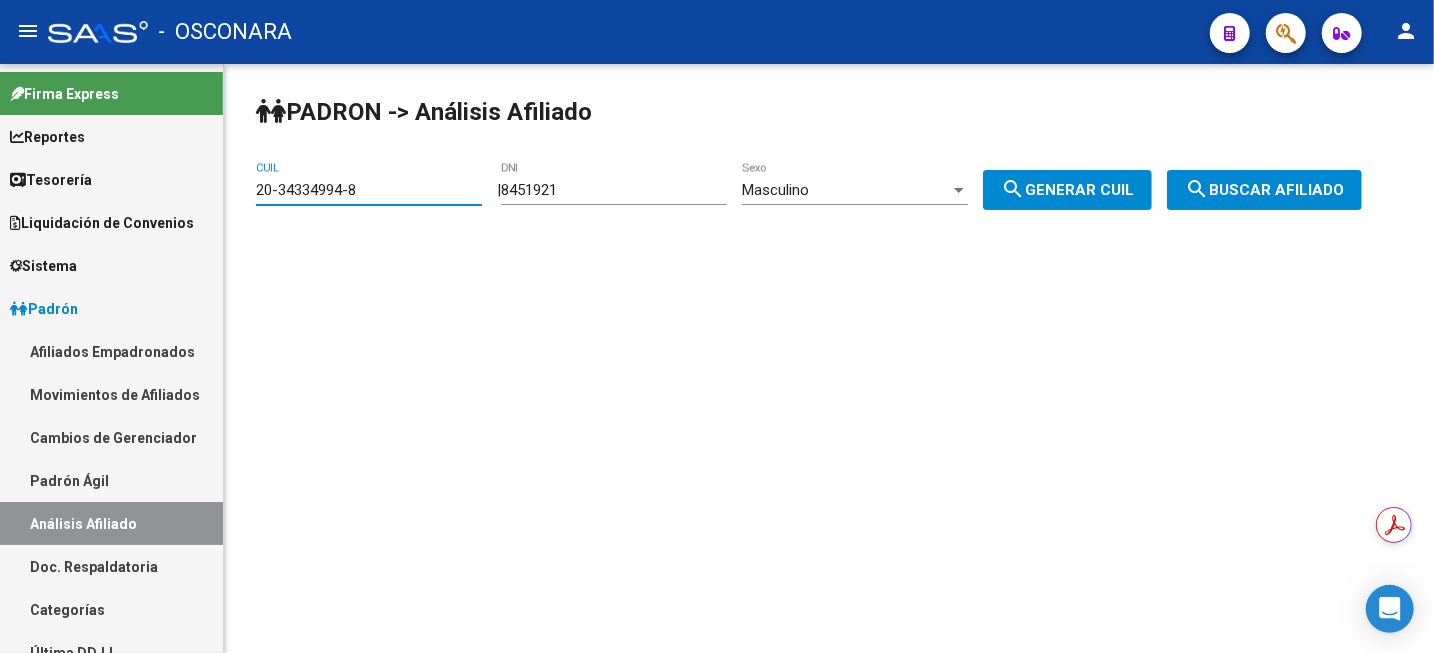 drag, startPoint x: 366, startPoint y: 189, endPoint x: 143, endPoint y: 196, distance: 223.10983 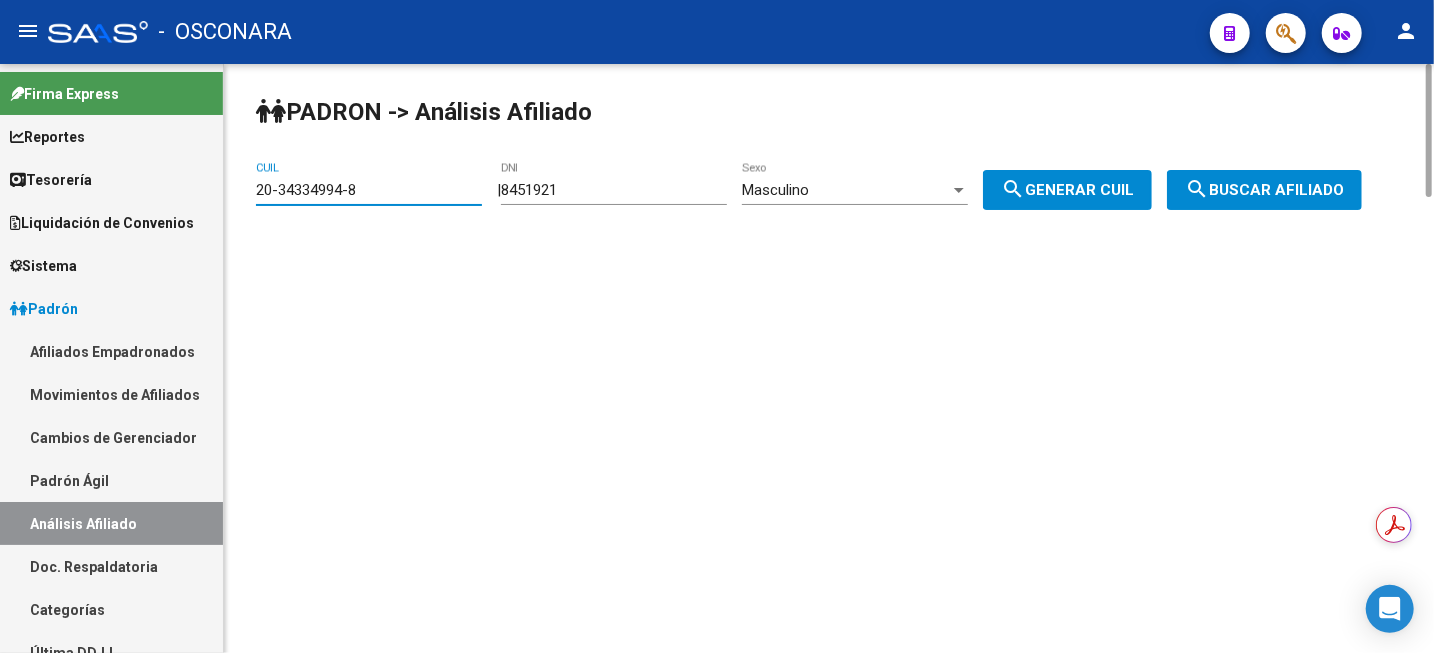 paste on "22962298-7" 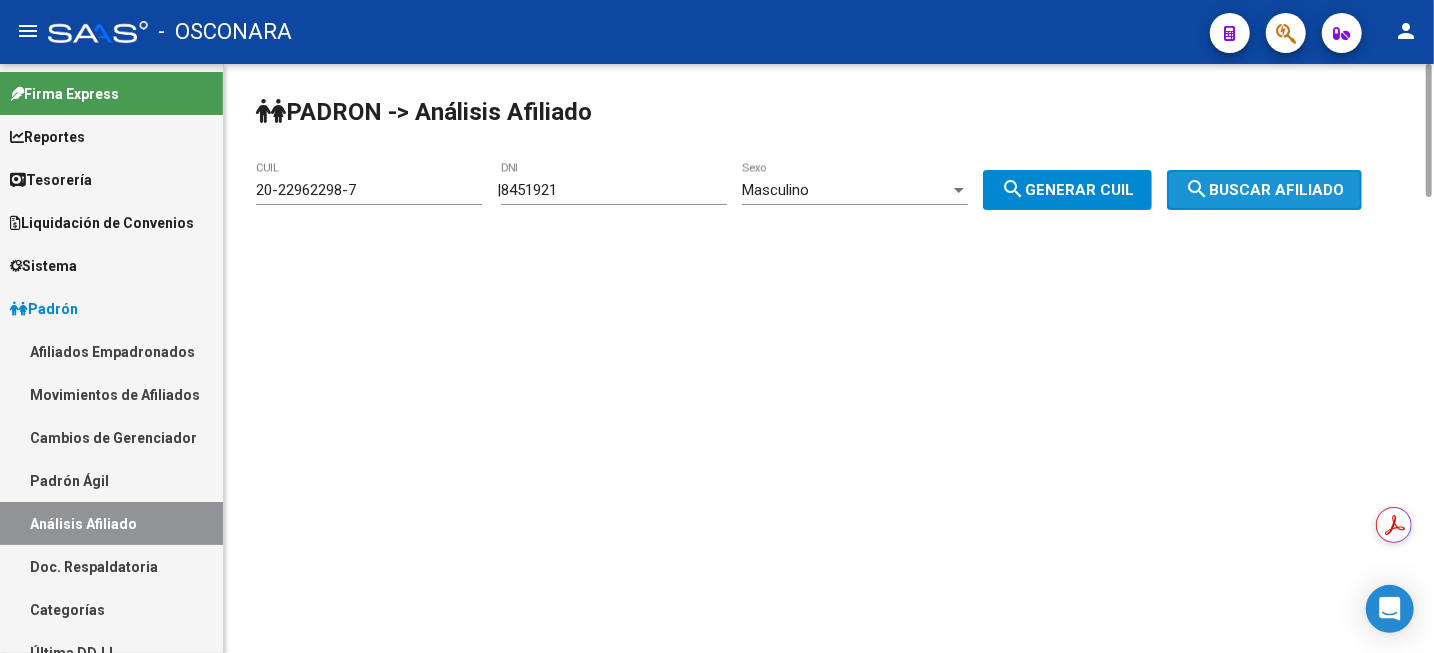 click on "search  Buscar afiliado" 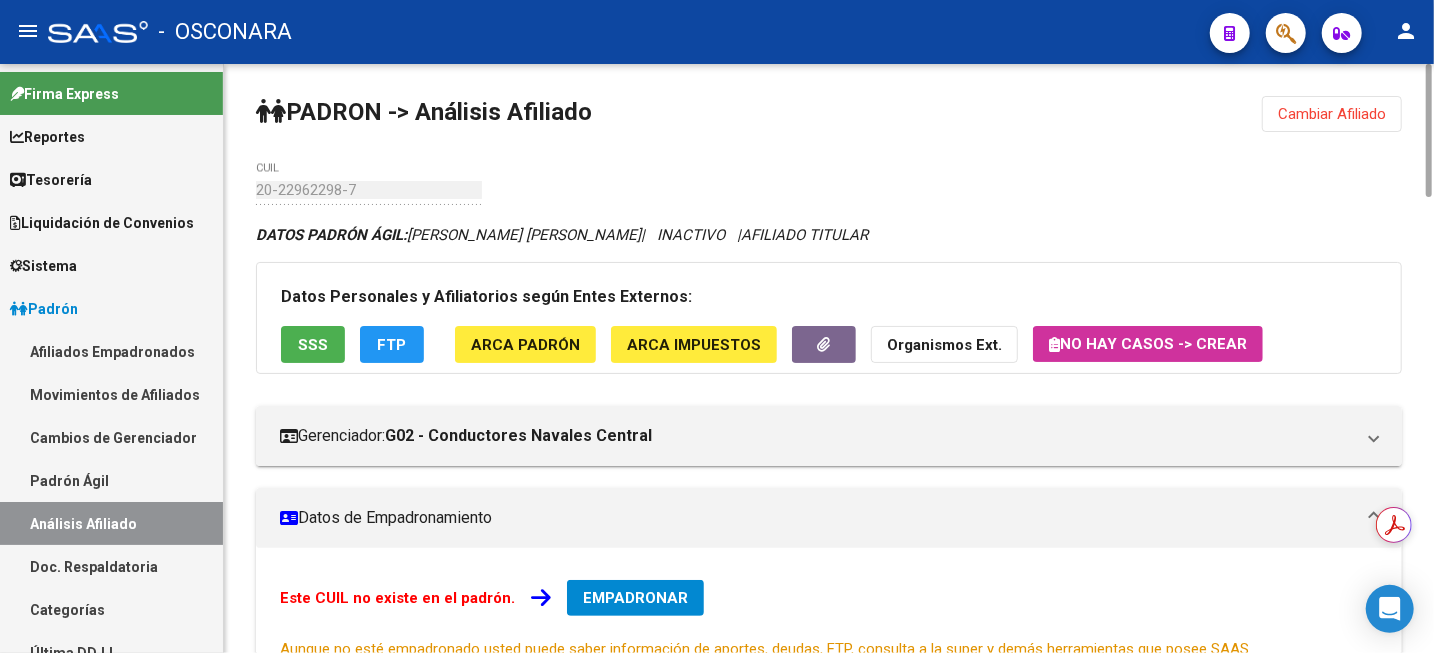 scroll, scrollTop: 366, scrollLeft: 0, axis: vertical 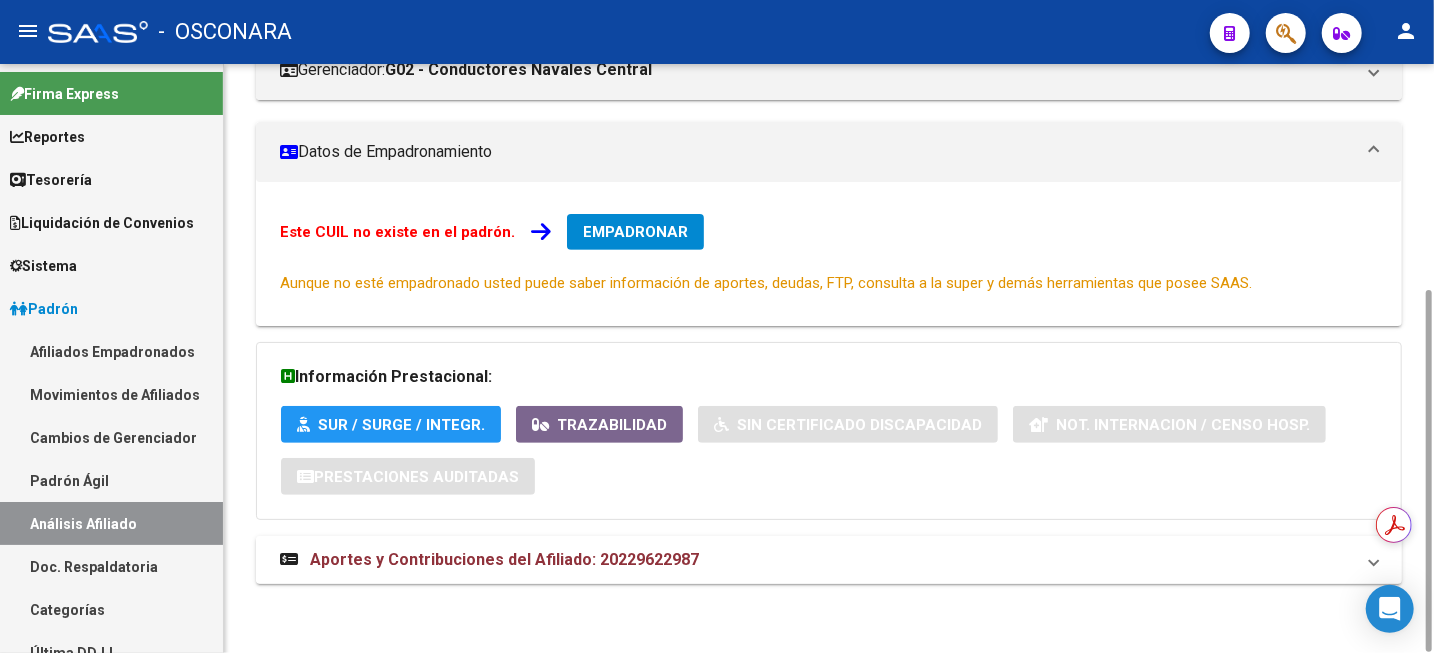 click on "Aportes y Contribuciones del Afiliado: 20229622987" at bounding box center [504, 559] 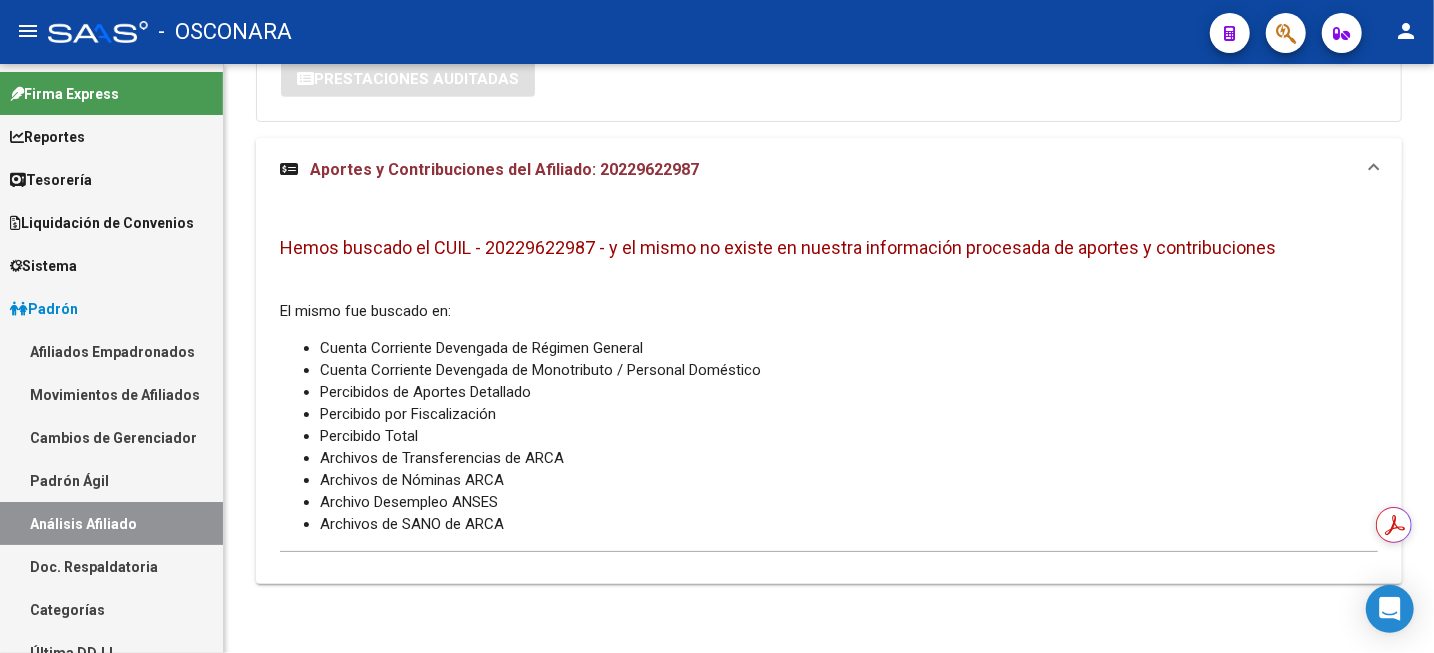 scroll, scrollTop: 0, scrollLeft: 0, axis: both 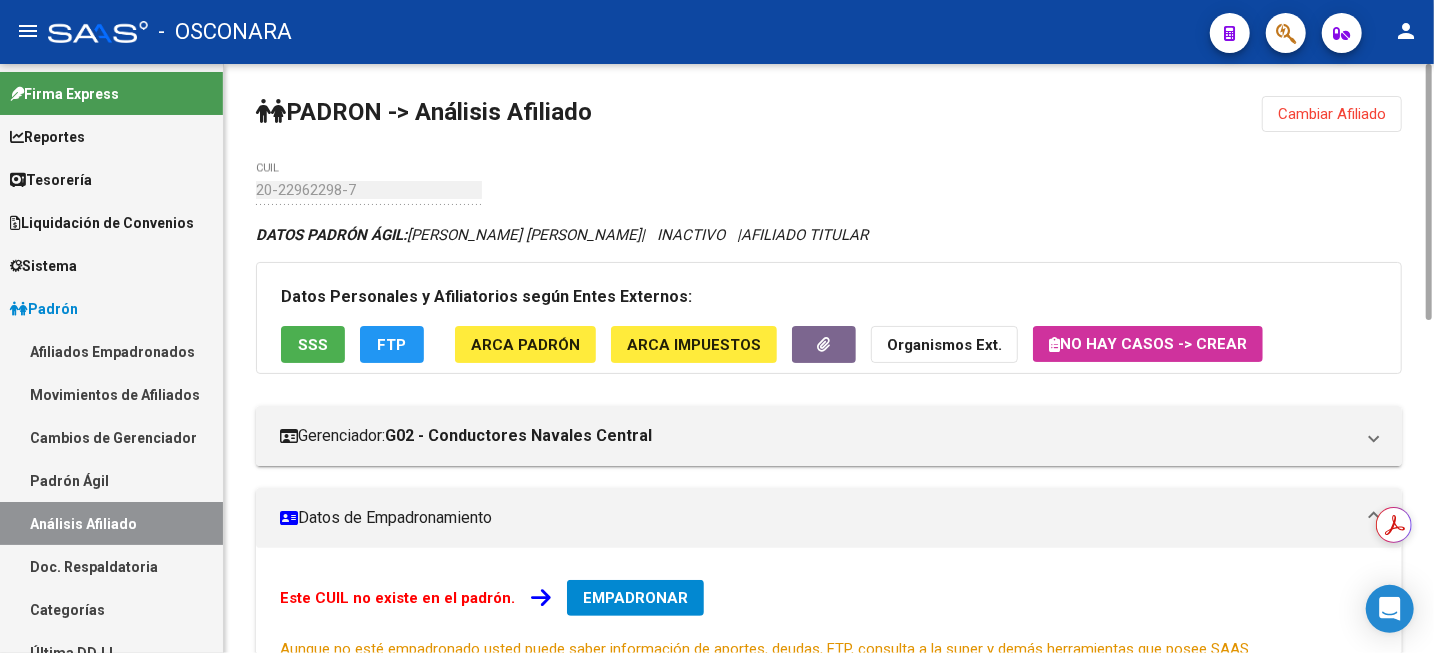 click on "Cambiar Afiliado" 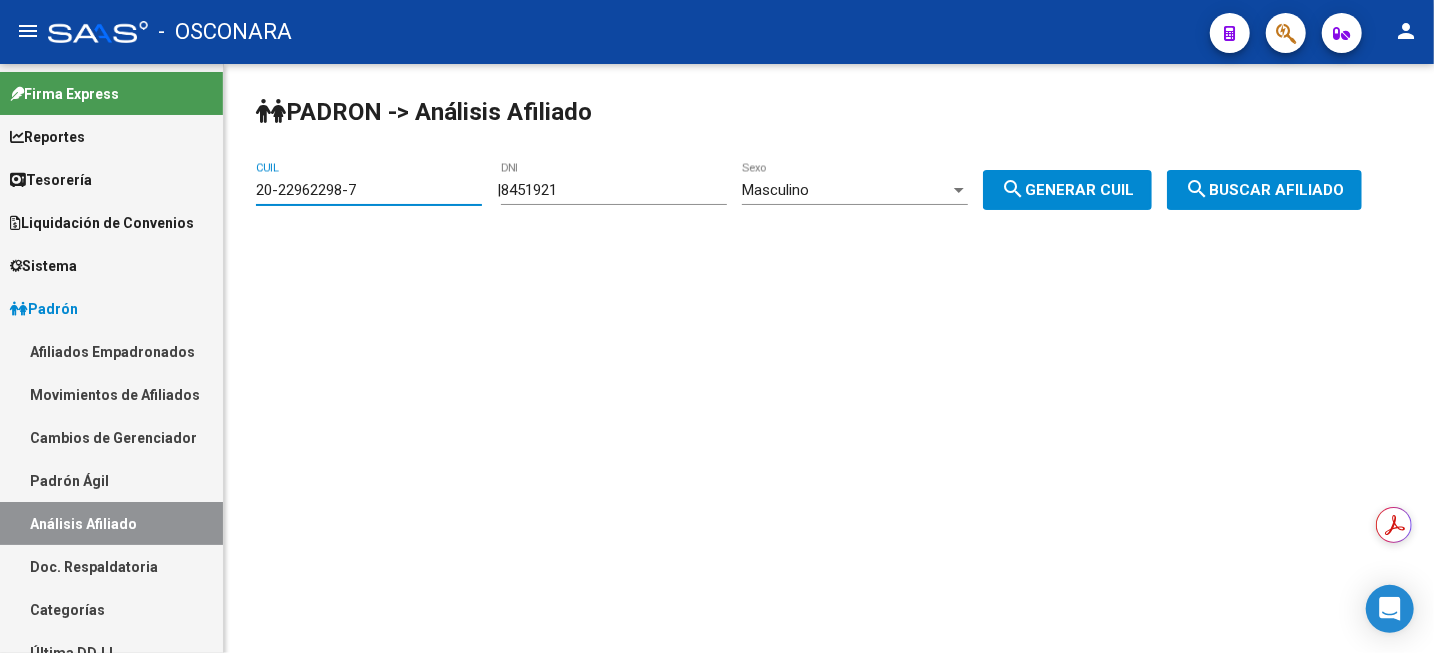 drag, startPoint x: 385, startPoint y: 193, endPoint x: 117, endPoint y: 217, distance: 269.07248 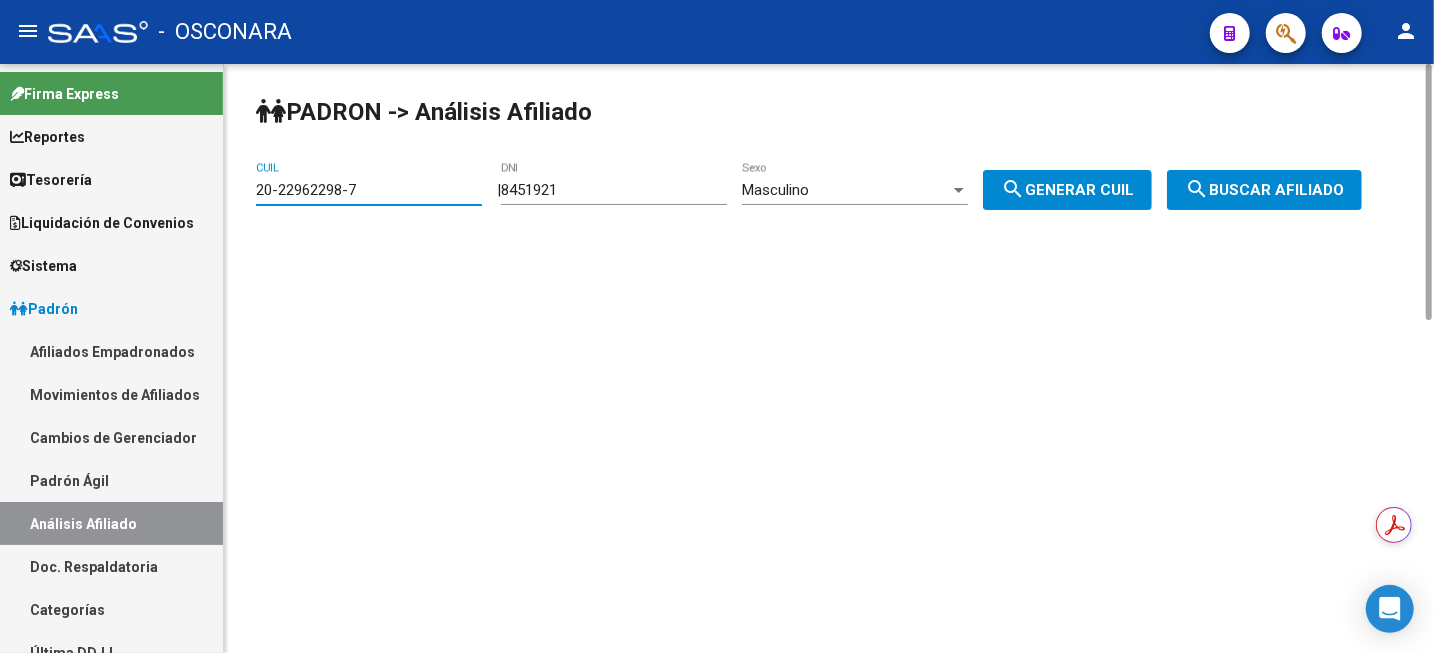 paste on "9626471-8" 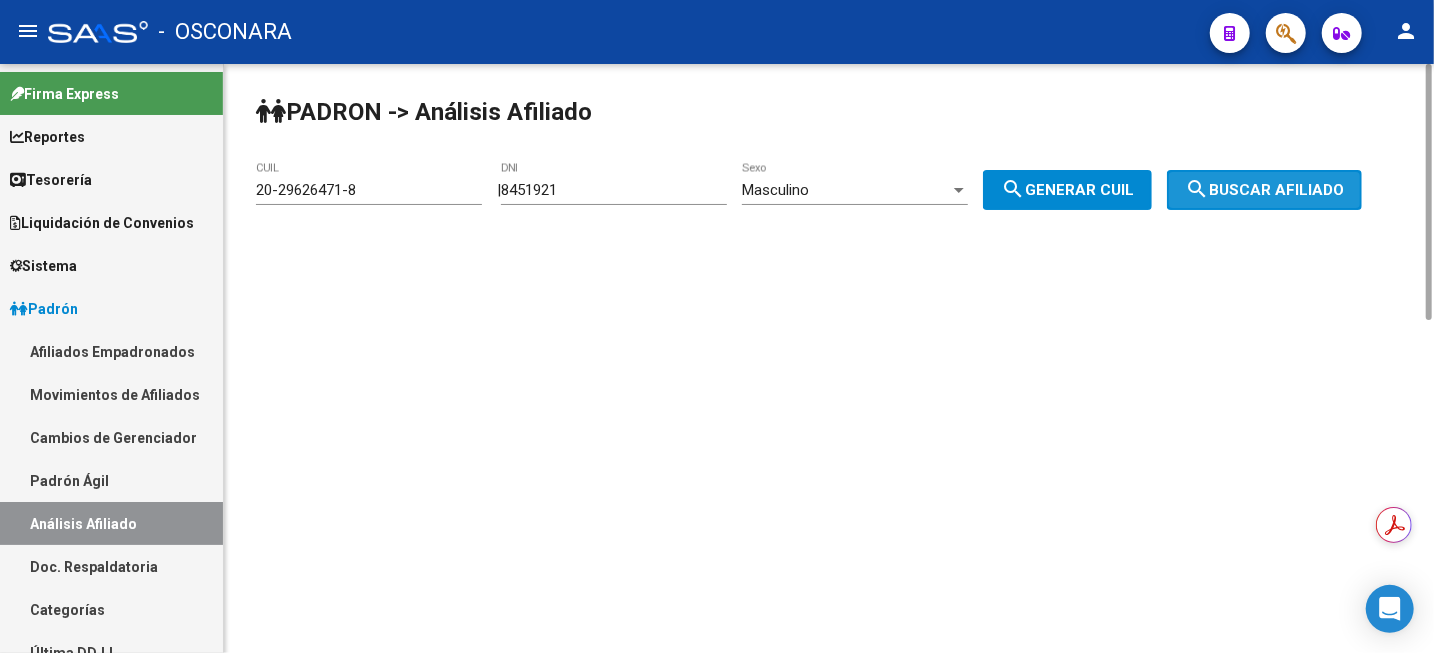 click on "search  Buscar afiliado" 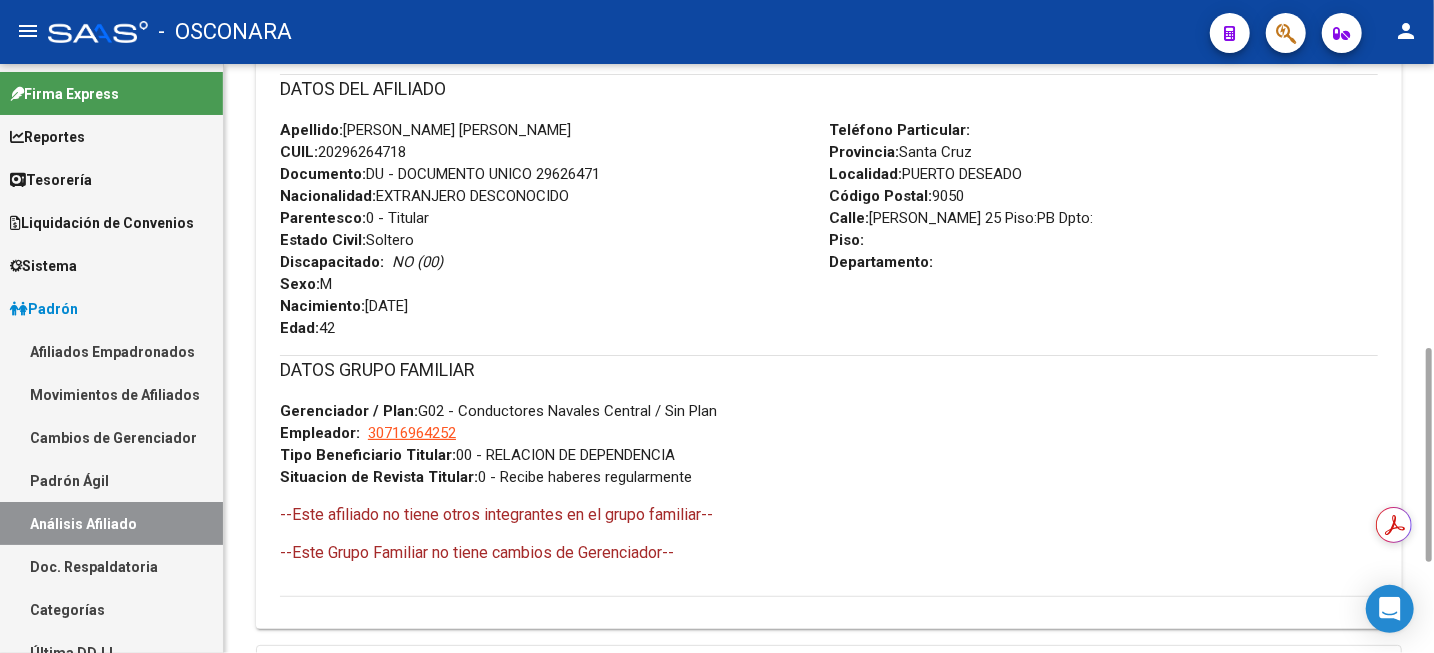 scroll, scrollTop: 1032, scrollLeft: 0, axis: vertical 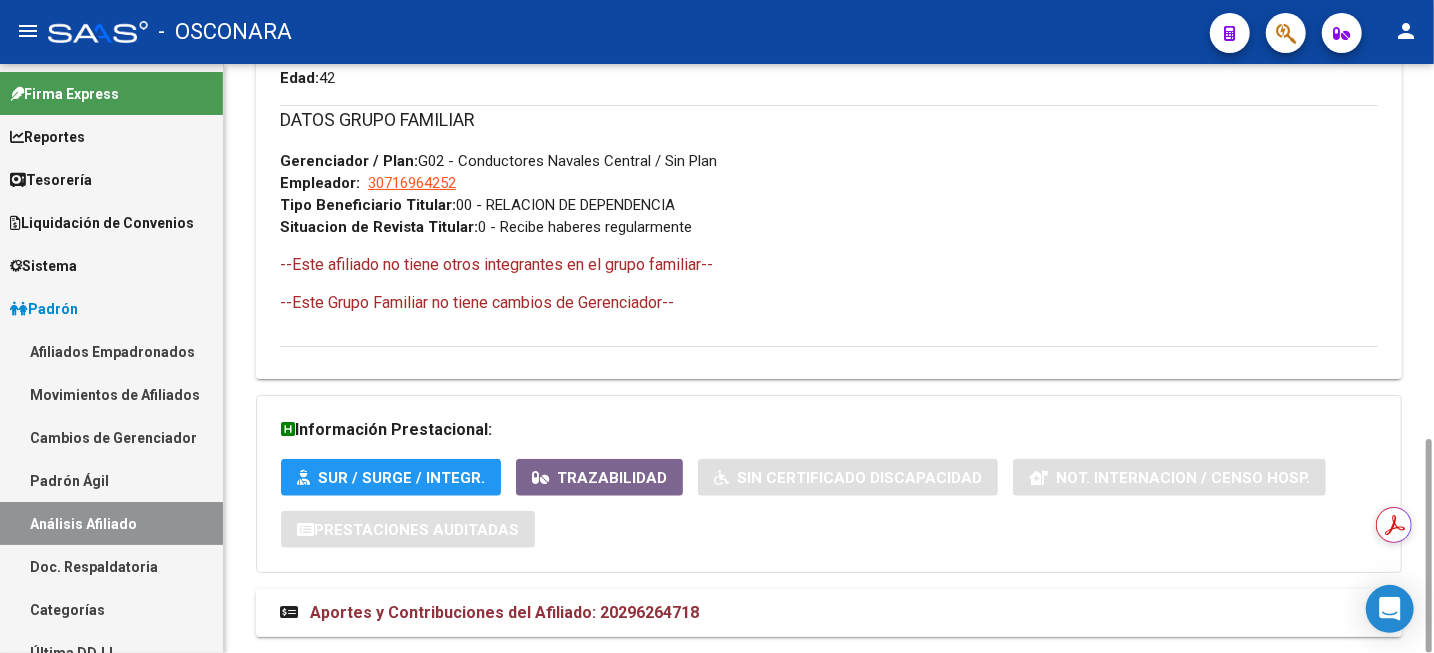 click on "Aportes y Contribuciones del Afiliado: 20296264718" at bounding box center [504, 612] 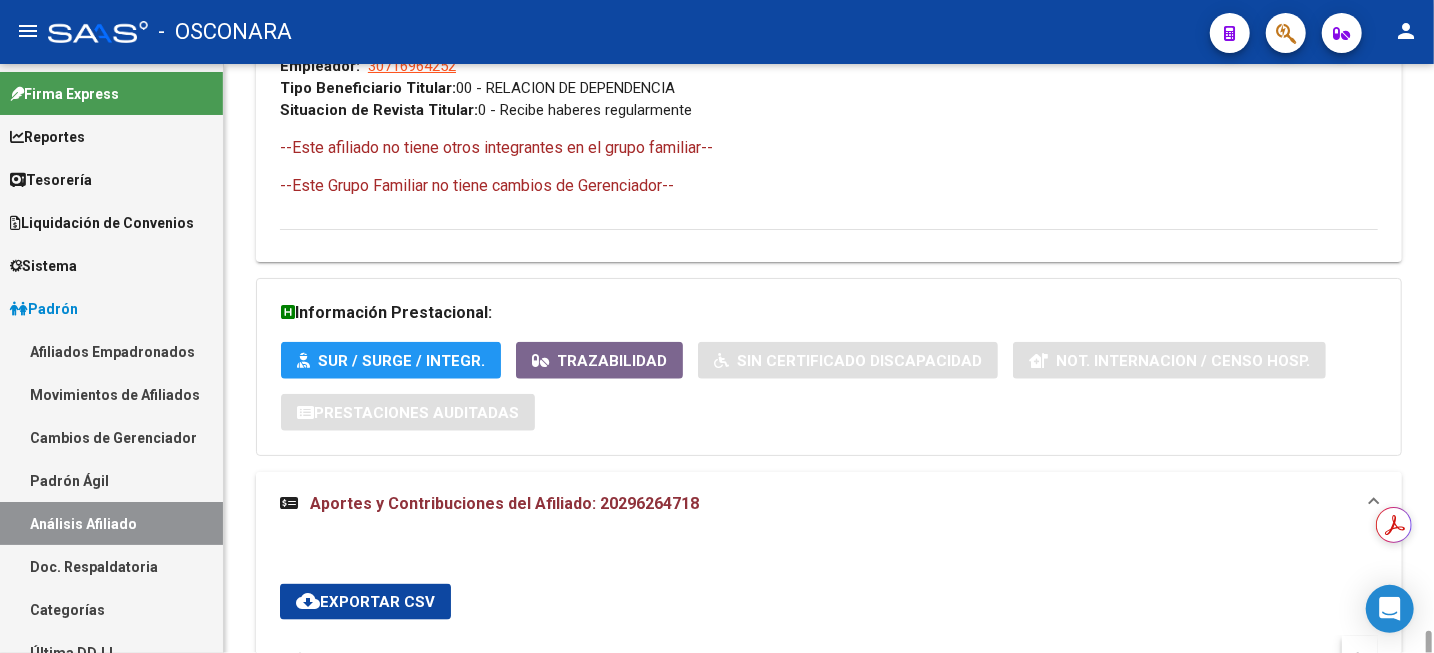 scroll, scrollTop: 1649, scrollLeft: 0, axis: vertical 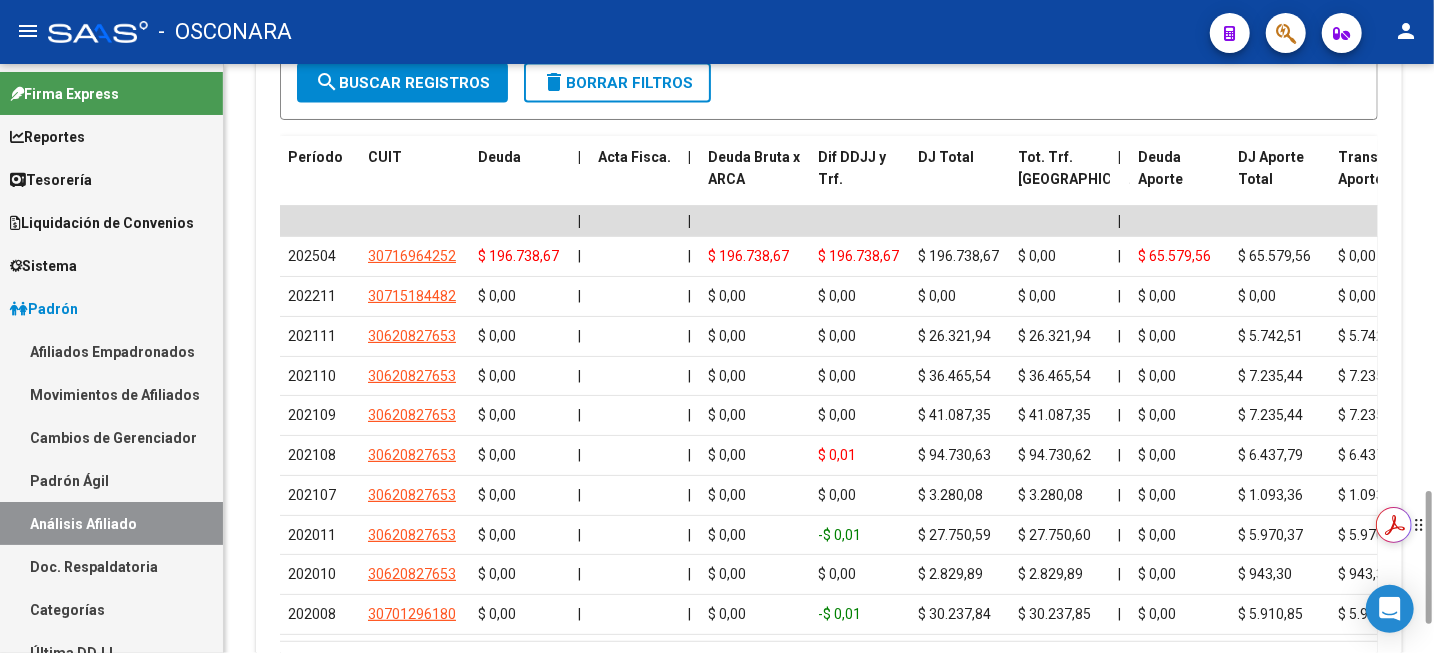 drag, startPoint x: 1432, startPoint y: 492, endPoint x: 1432, endPoint y: 531, distance: 39 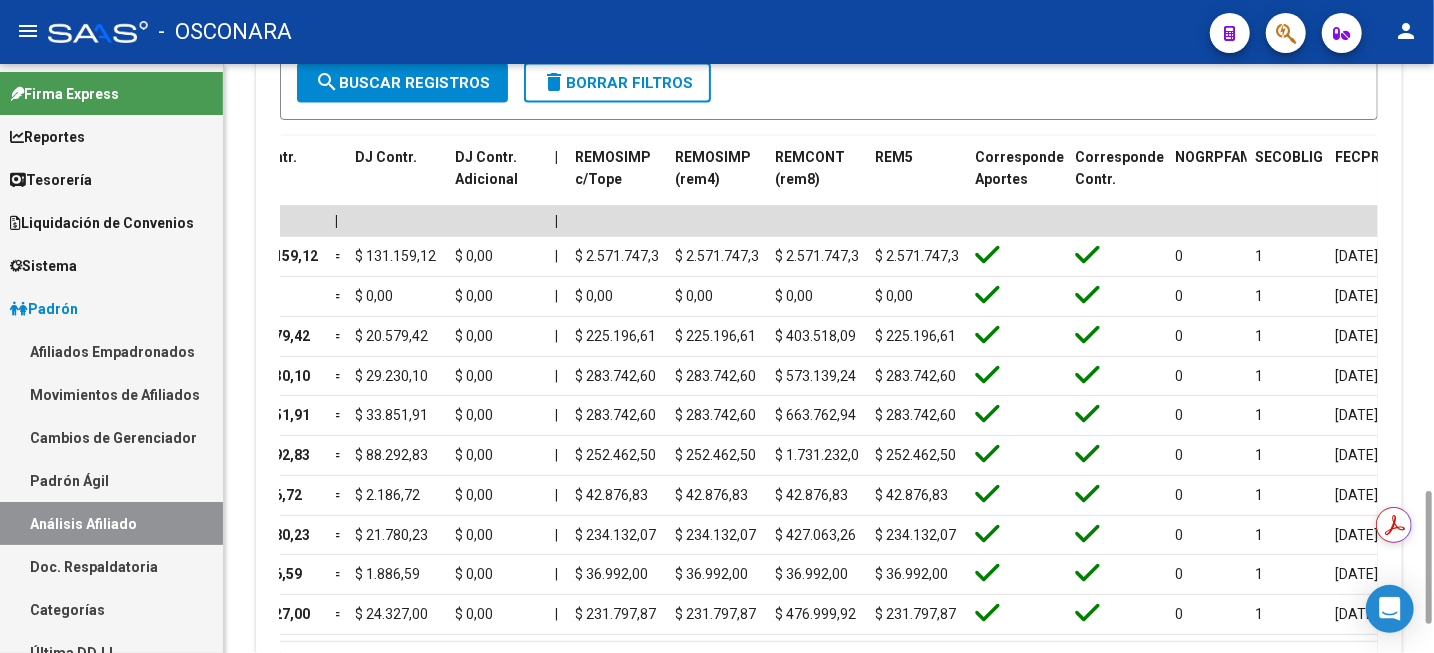 scroll, scrollTop: 0, scrollLeft: 2526, axis: horizontal 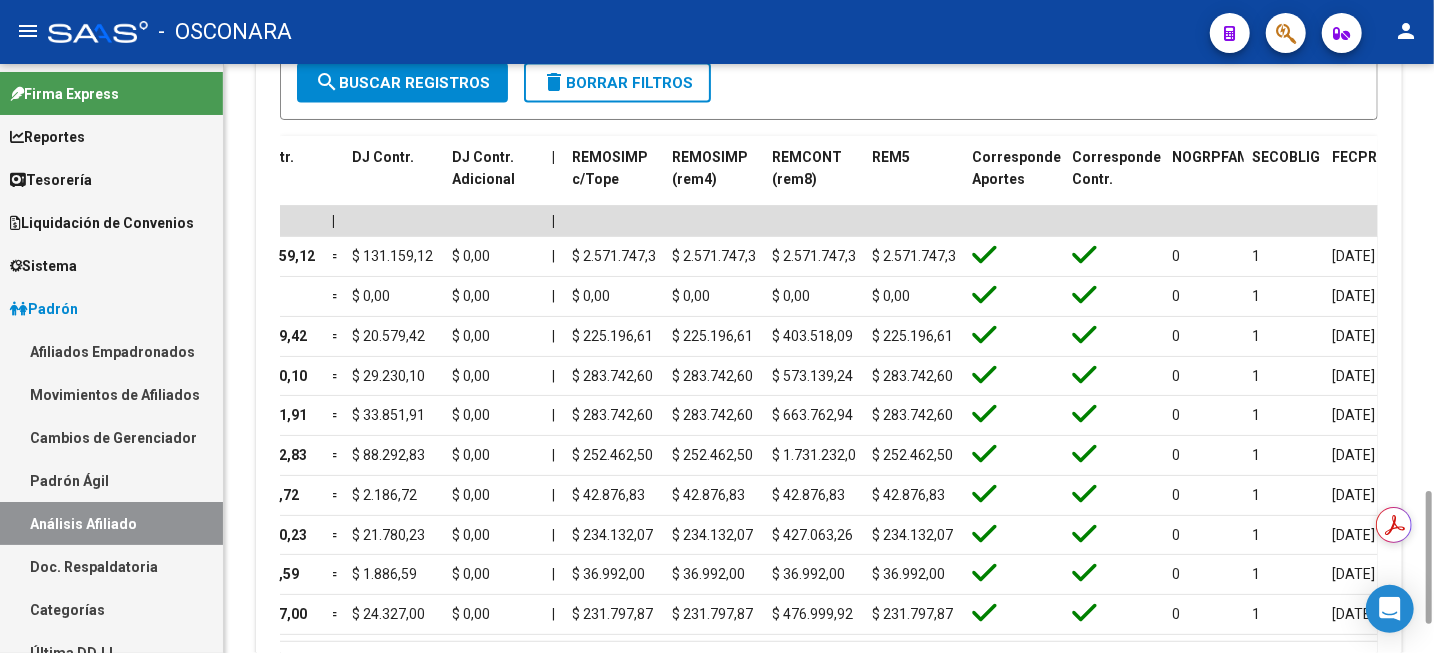 drag, startPoint x: 1067, startPoint y: 613, endPoint x: 997, endPoint y: 616, distance: 70.064255 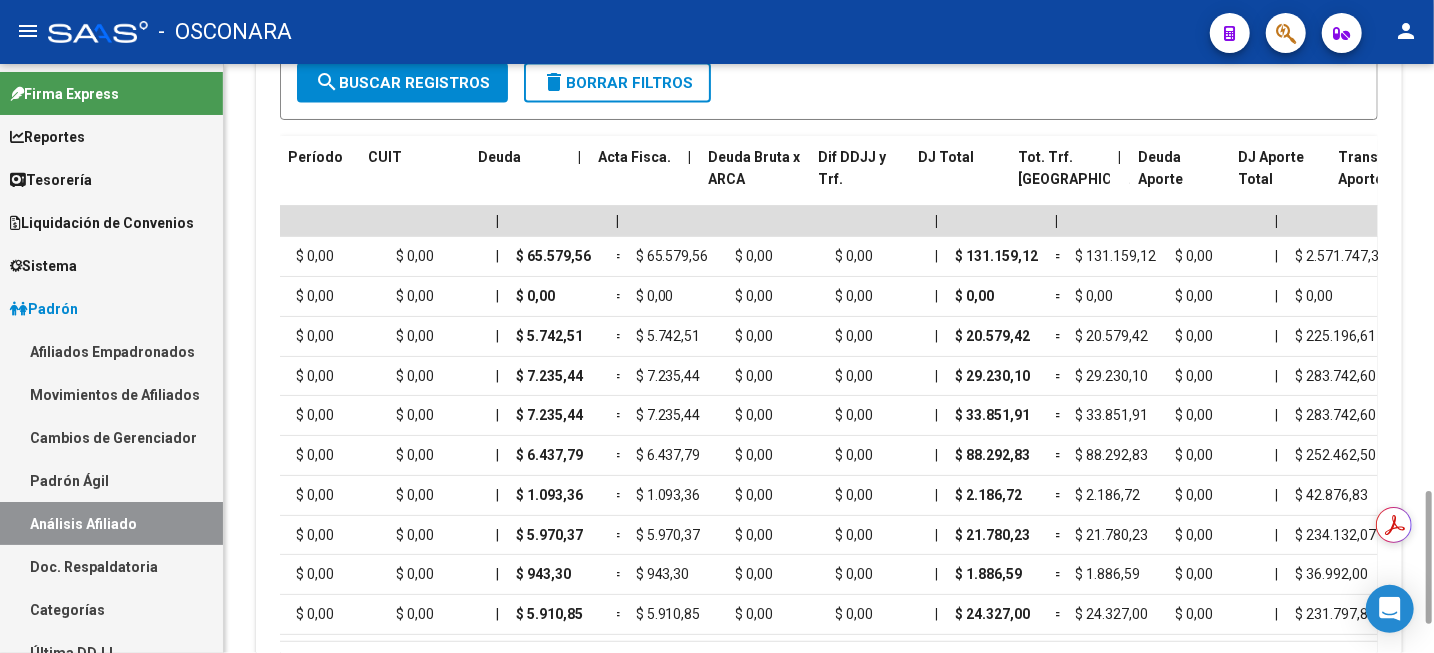 scroll, scrollTop: 0, scrollLeft: 0, axis: both 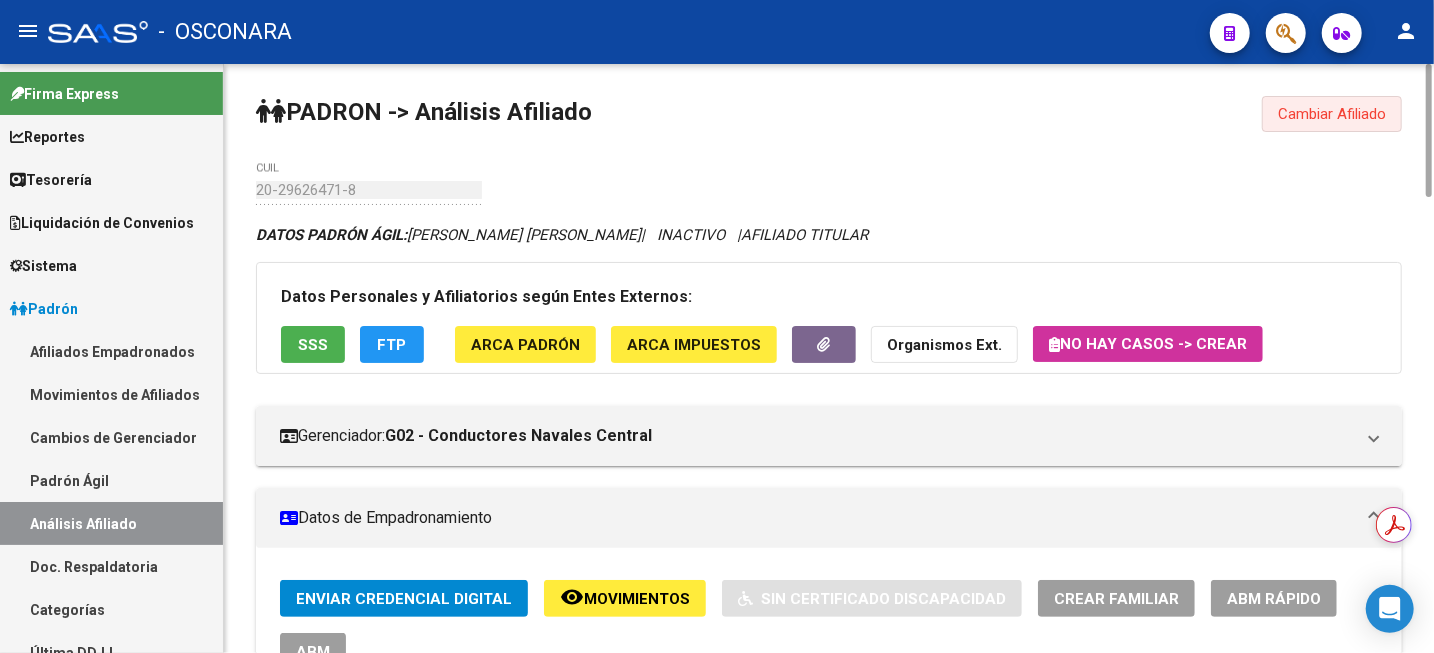 click on "Cambiar Afiliado" 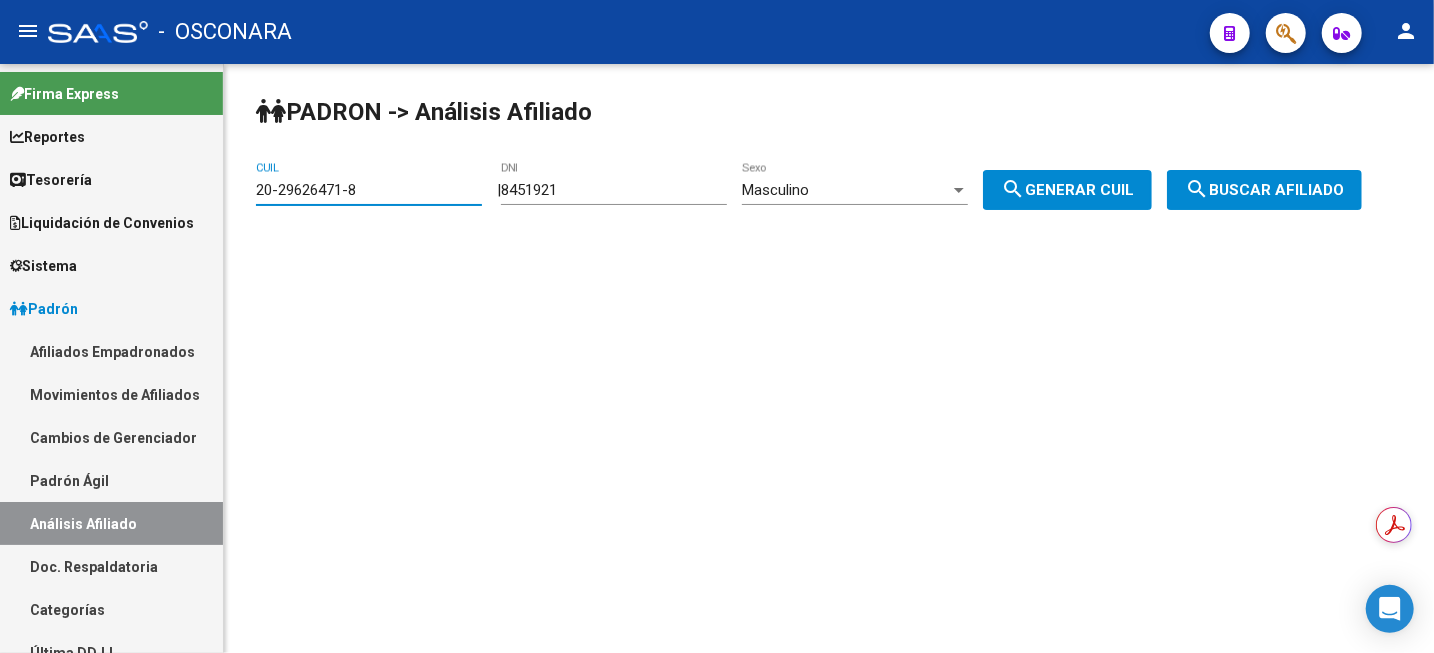 drag, startPoint x: 450, startPoint y: 188, endPoint x: 208, endPoint y: 206, distance: 242.6685 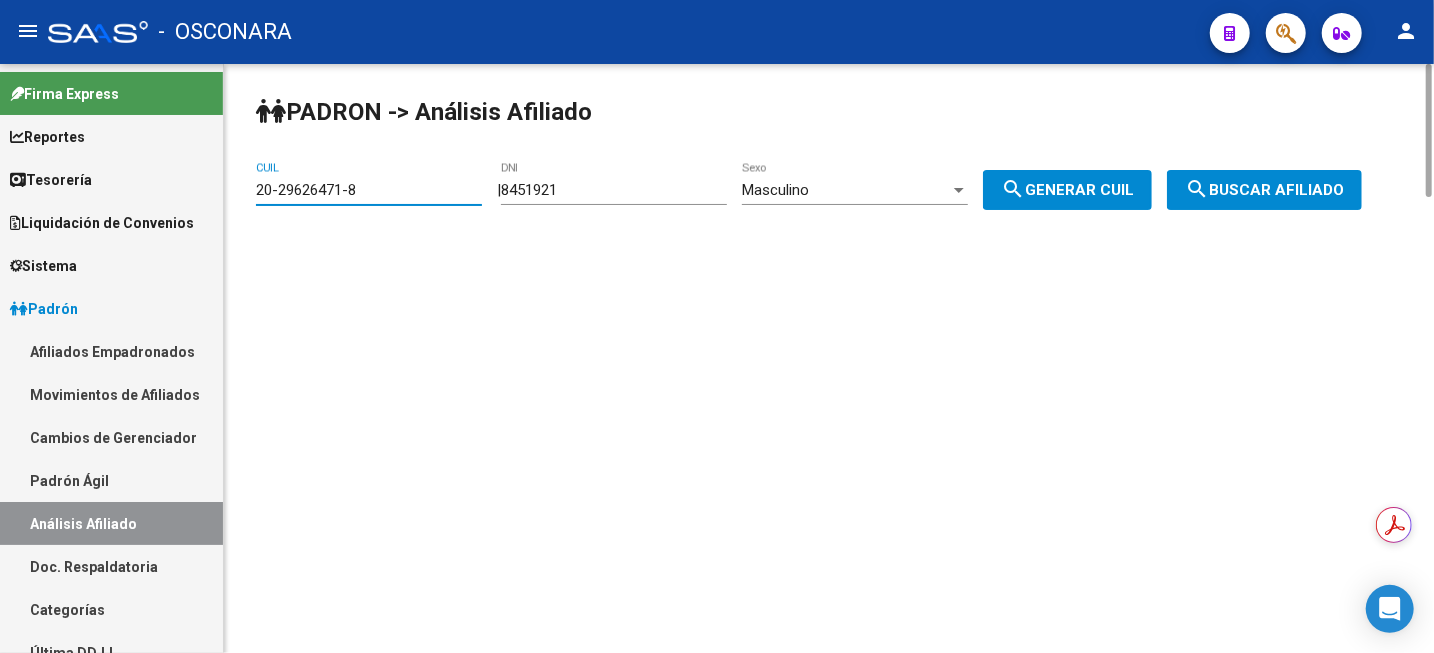 paste on "3-05745260-9" 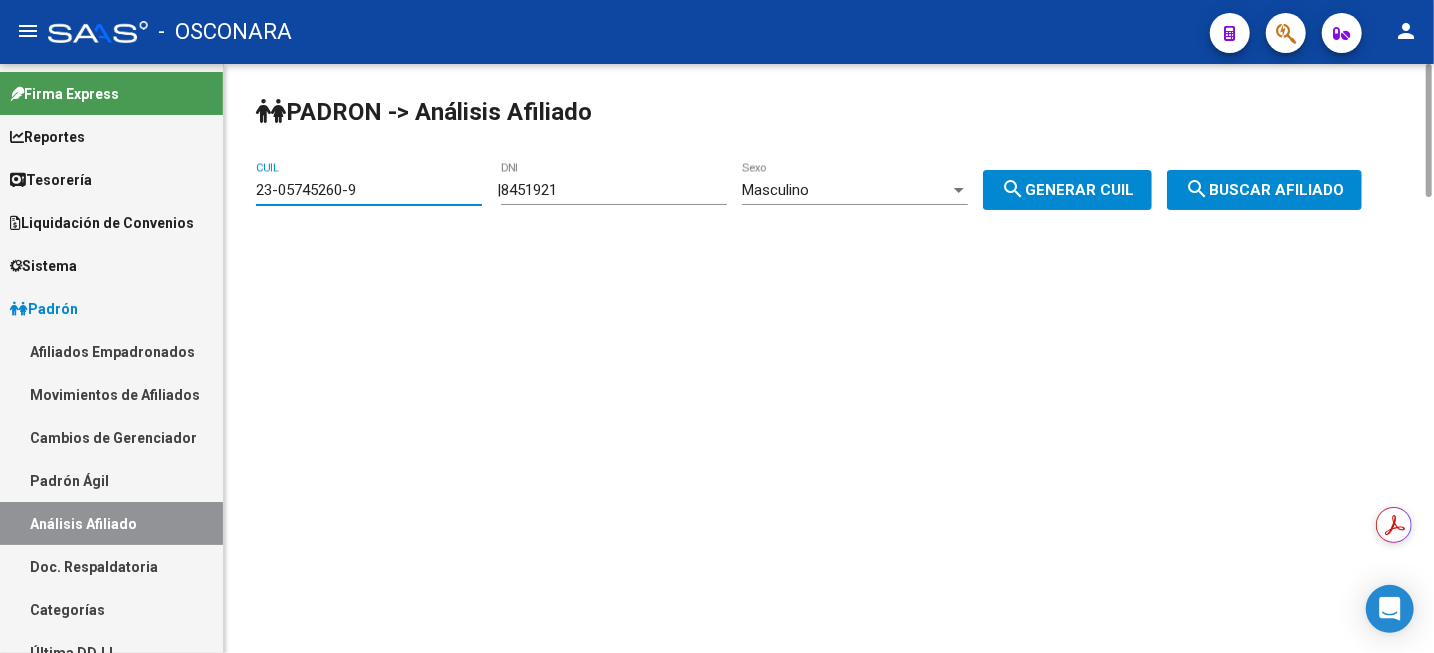 type on "23-05745260-9" 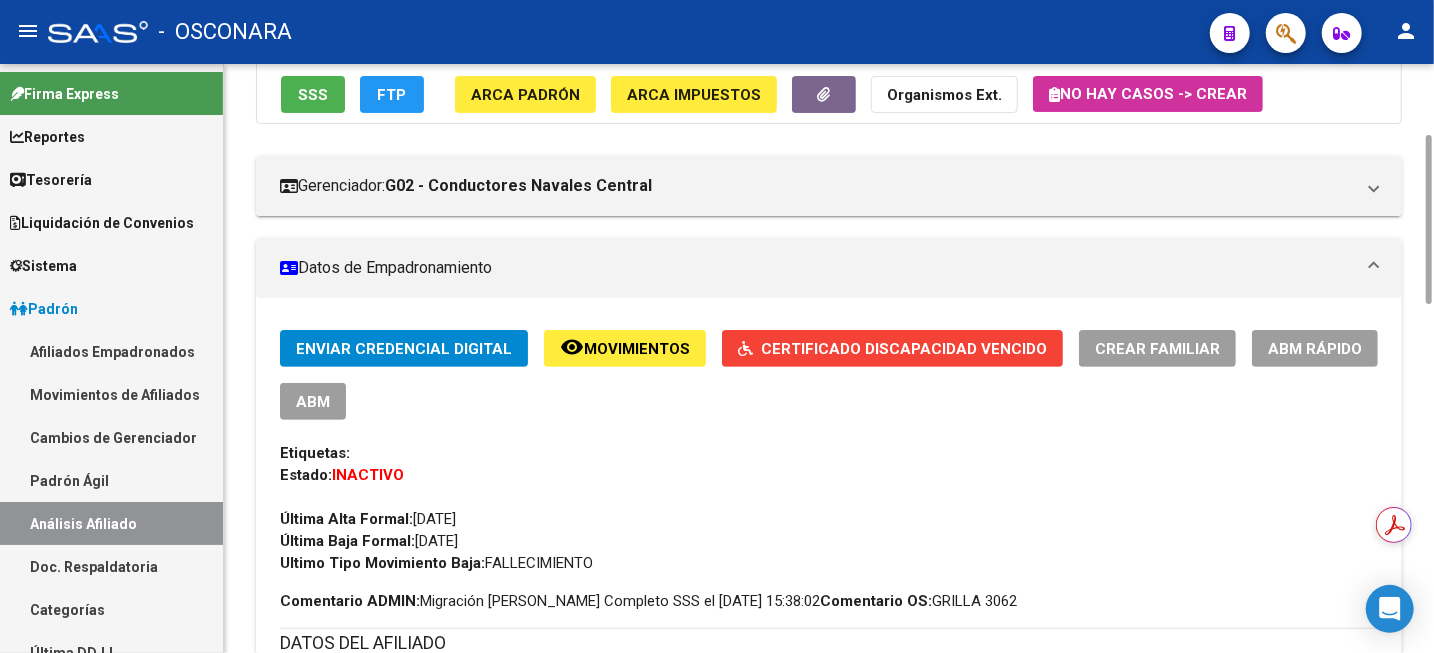 scroll, scrollTop: 0, scrollLeft: 0, axis: both 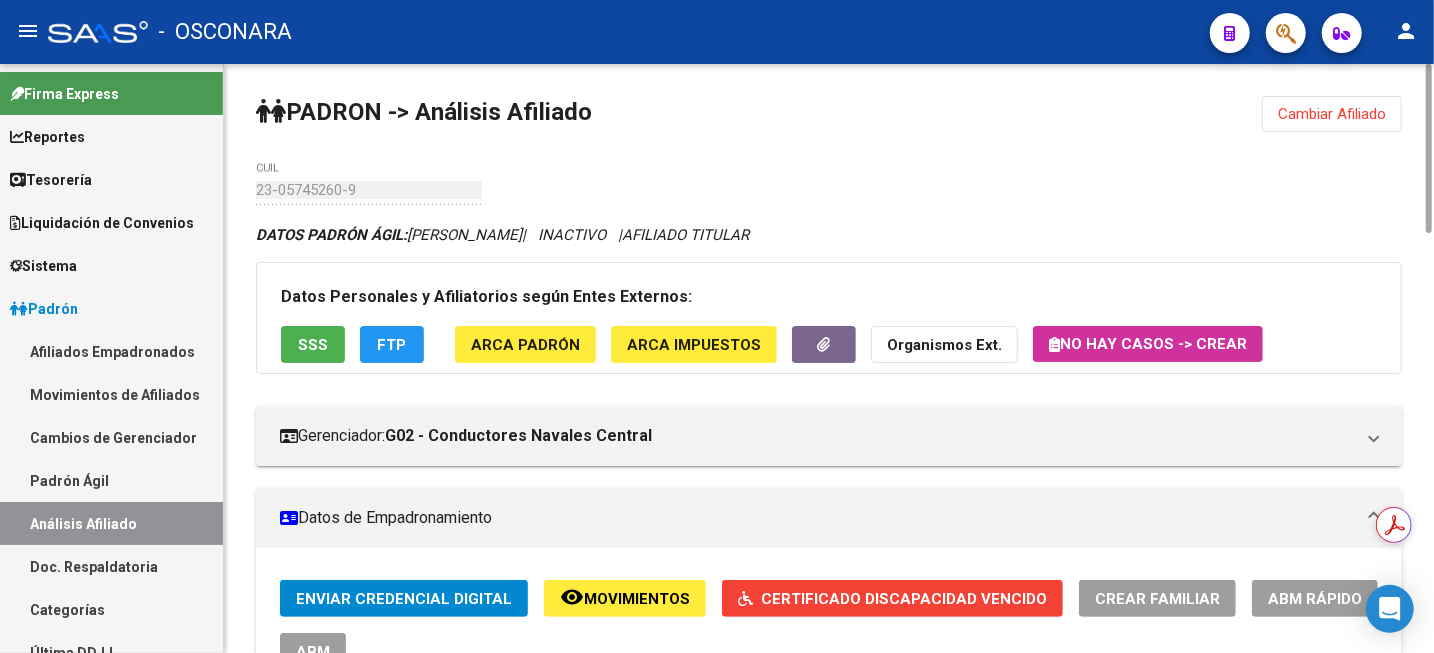 click on "Cambiar Afiliado" 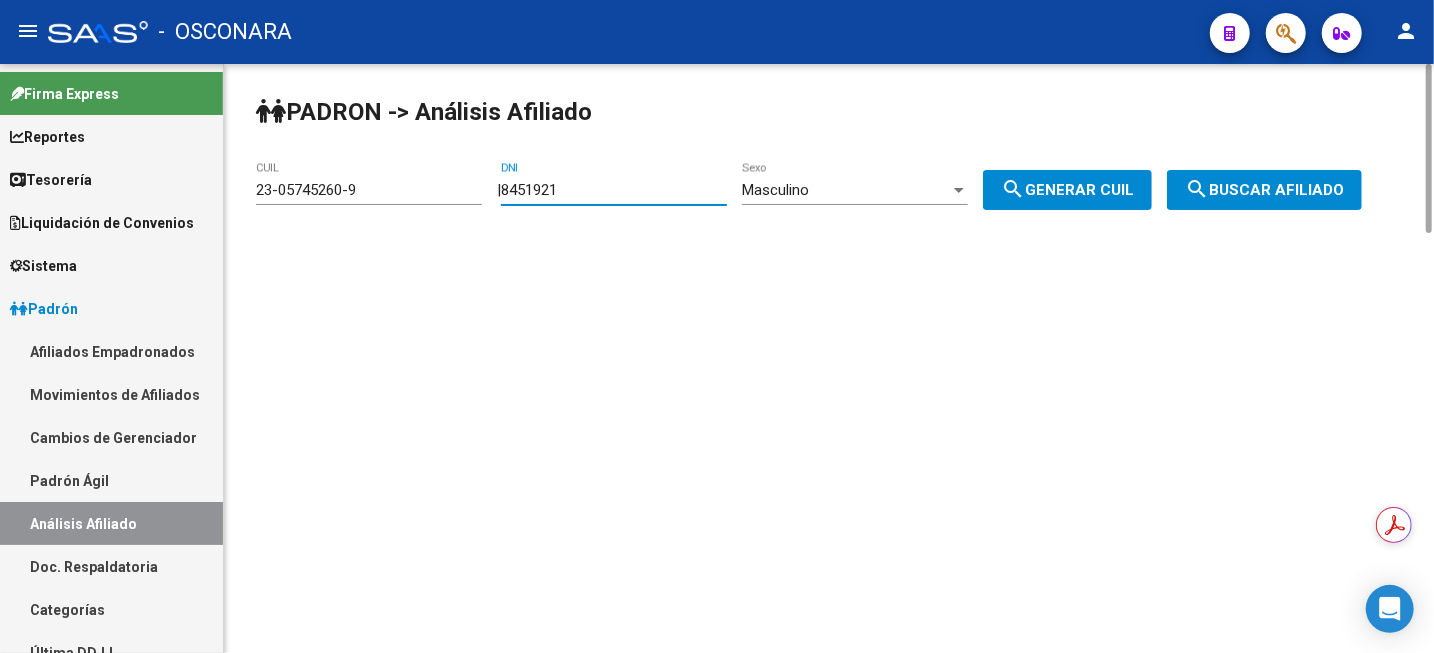drag, startPoint x: 656, startPoint y: 191, endPoint x: 340, endPoint y: 191, distance: 316 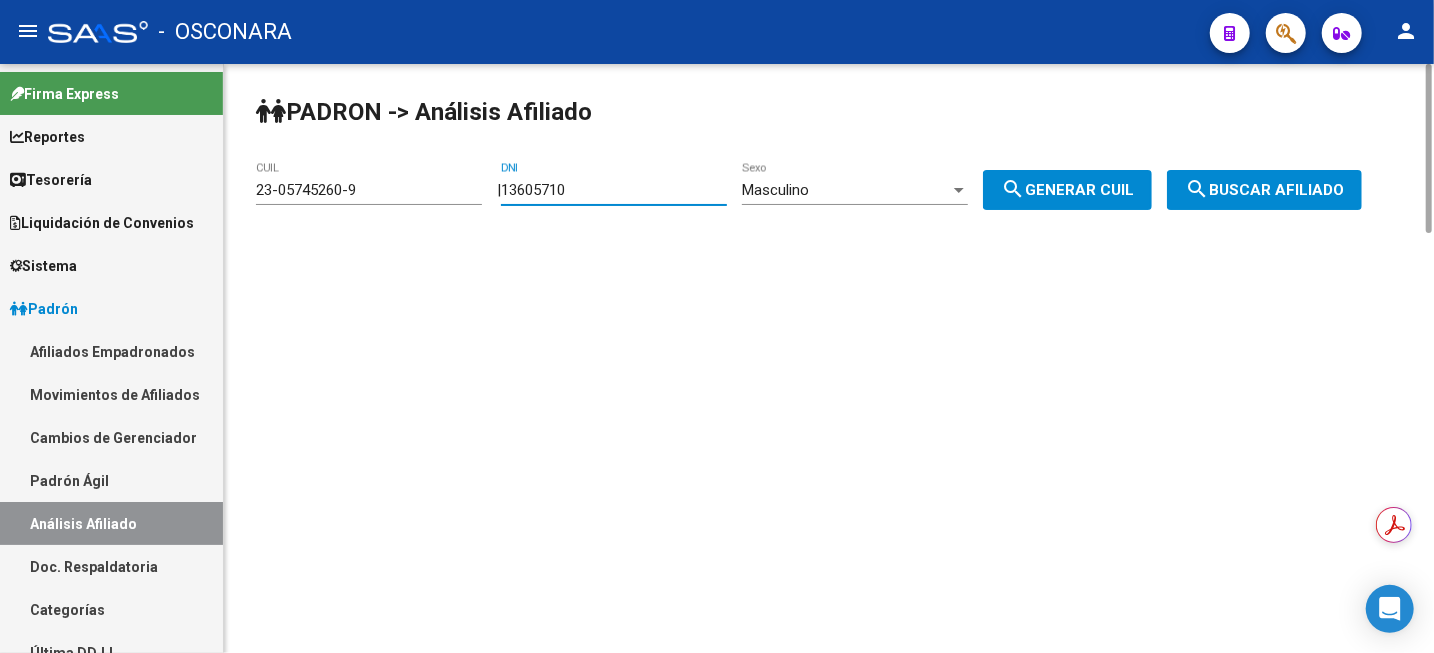 type on "13605710" 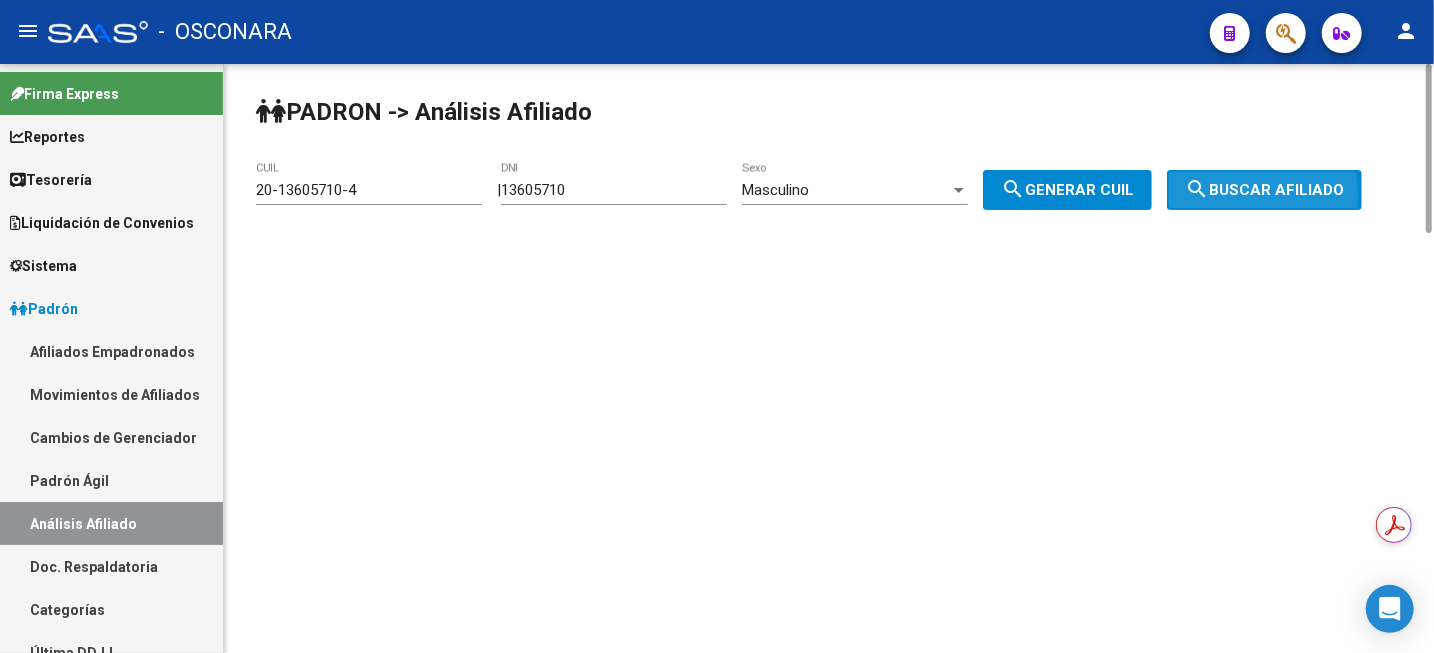 click on "search  Buscar afiliado" 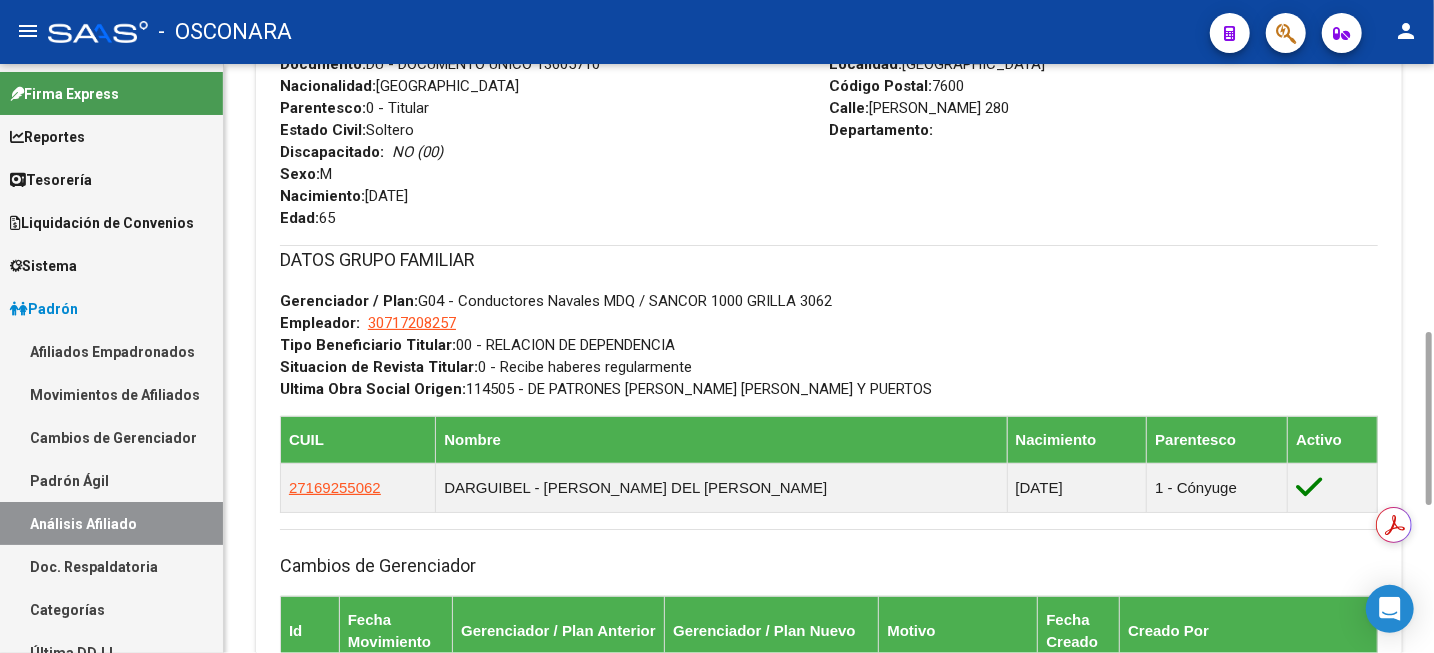 scroll, scrollTop: 1408, scrollLeft: 0, axis: vertical 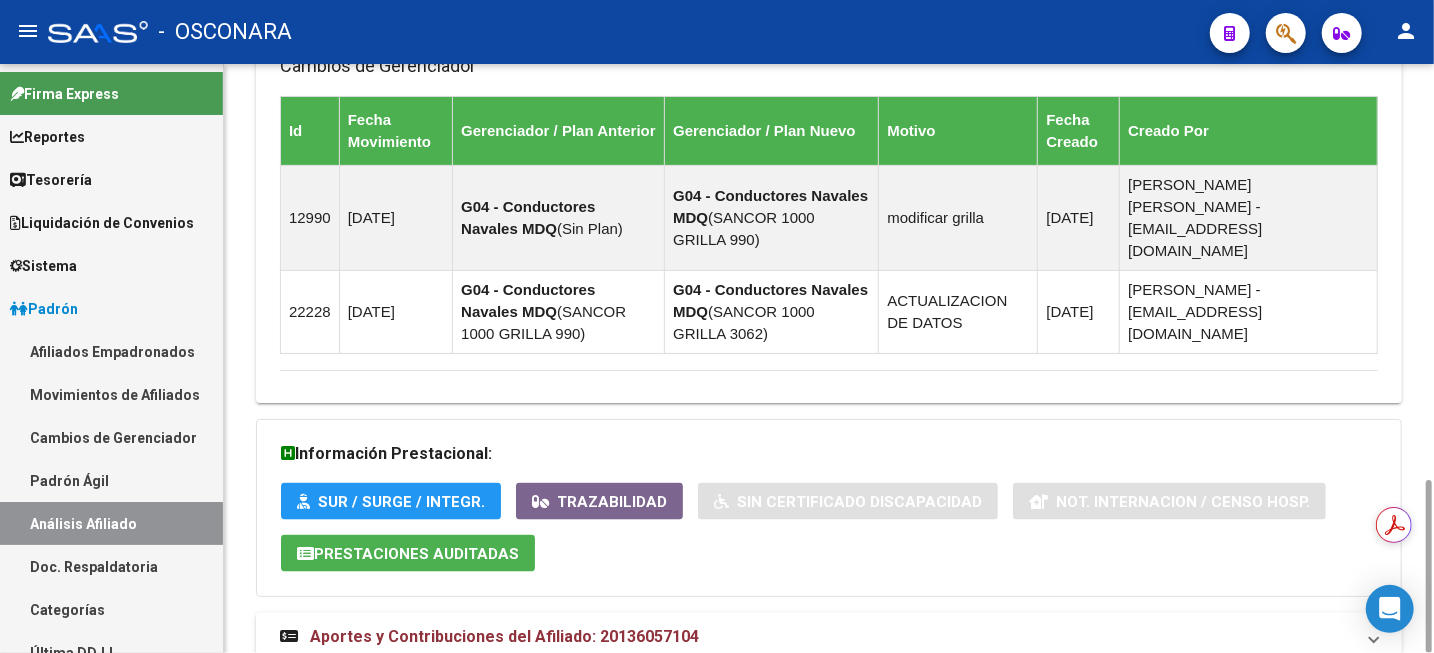 click on "Aportes y Contribuciones del Afiliado: 20136057104" at bounding box center (829, 637) 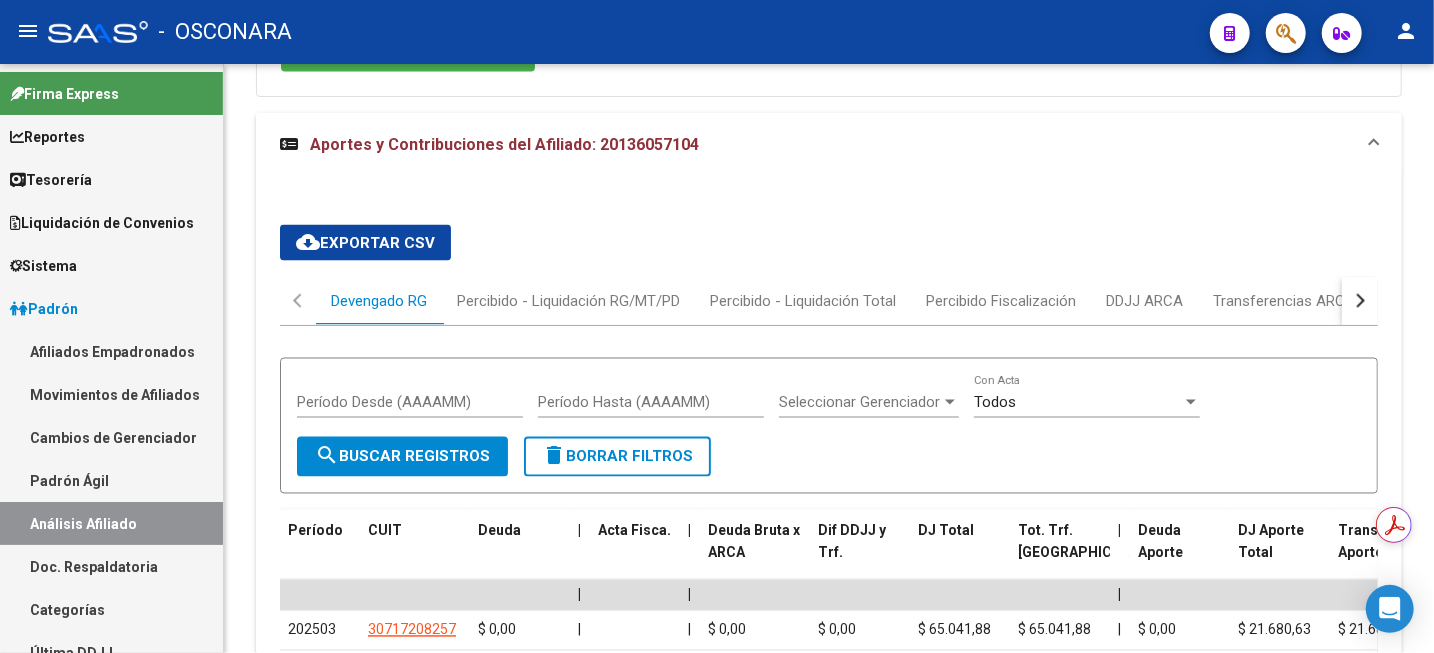 scroll, scrollTop: 2158, scrollLeft: 0, axis: vertical 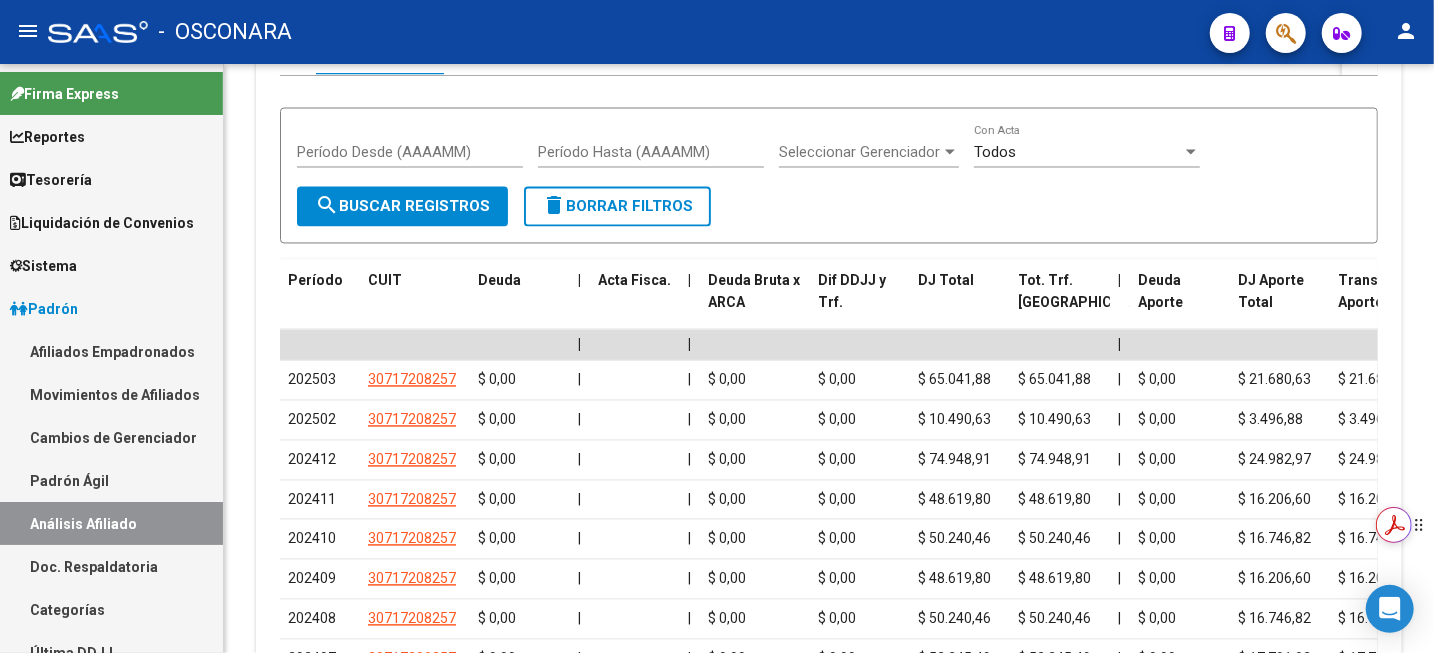 click on "Obtén resúmenes e información clave con el Asistente de IA
con tecnología de Adobe Acrobat" at bounding box center [1405, 525] 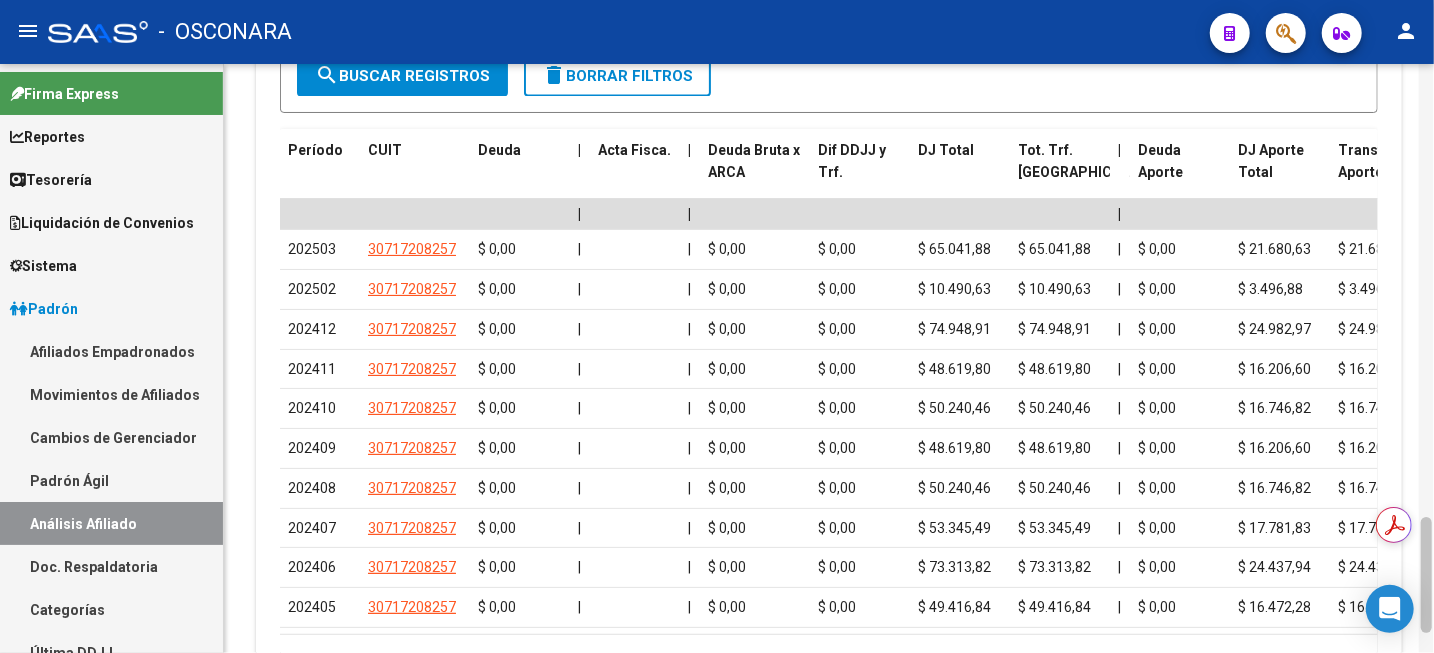 scroll, scrollTop: 2294, scrollLeft: 0, axis: vertical 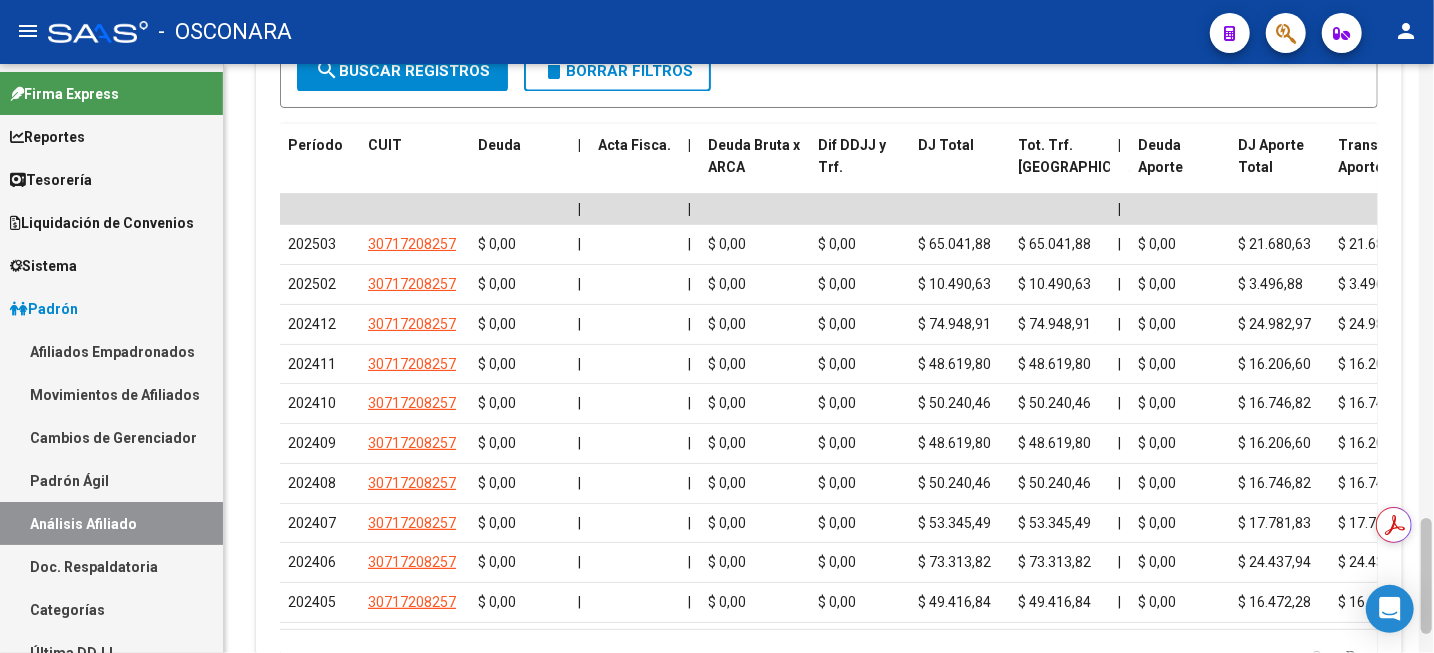 drag, startPoint x: 1429, startPoint y: 556, endPoint x: 1429, endPoint y: 582, distance: 26 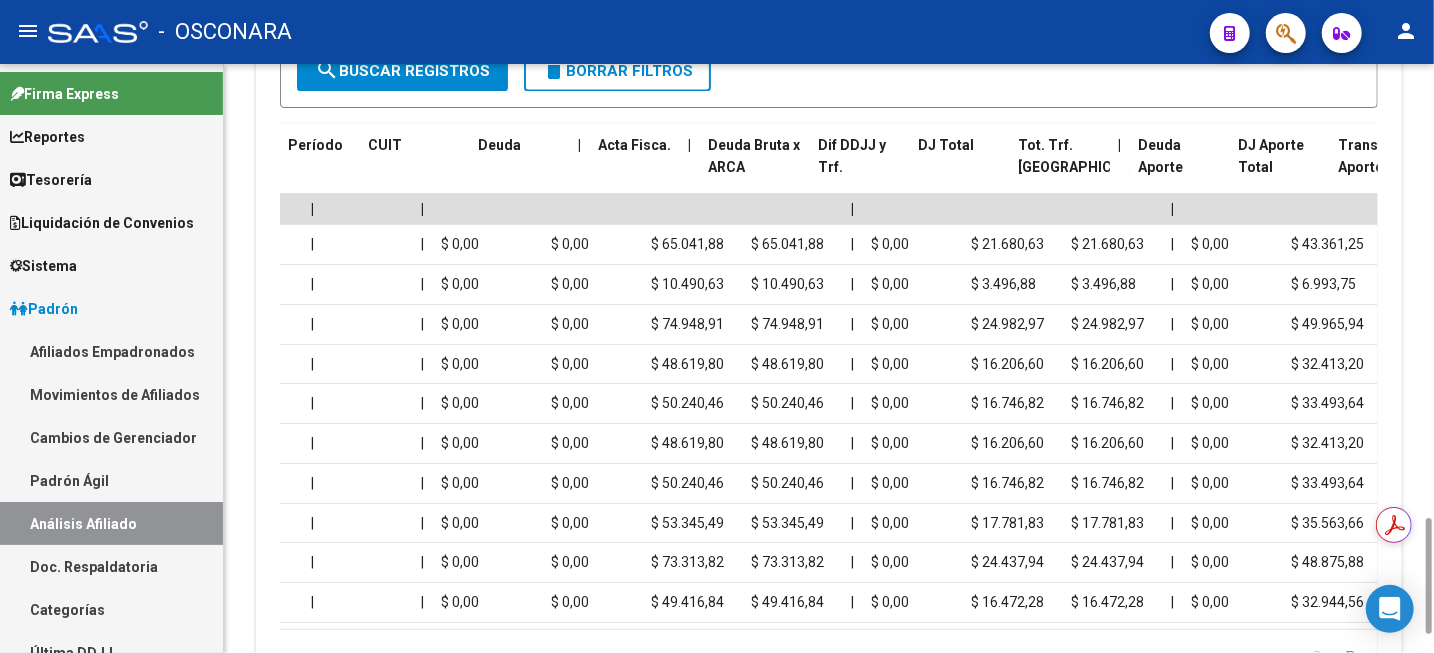 scroll, scrollTop: 0, scrollLeft: 0, axis: both 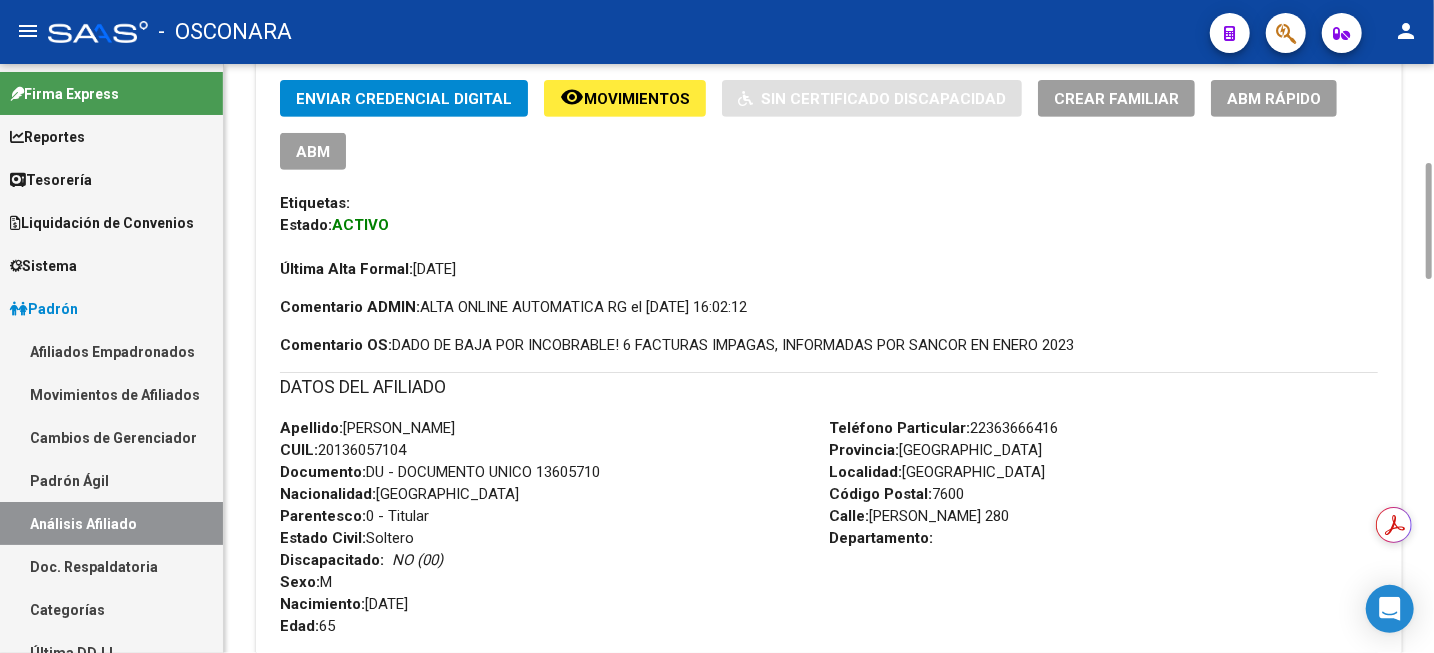 click on "CUIL:  20136057104" at bounding box center [343, 450] 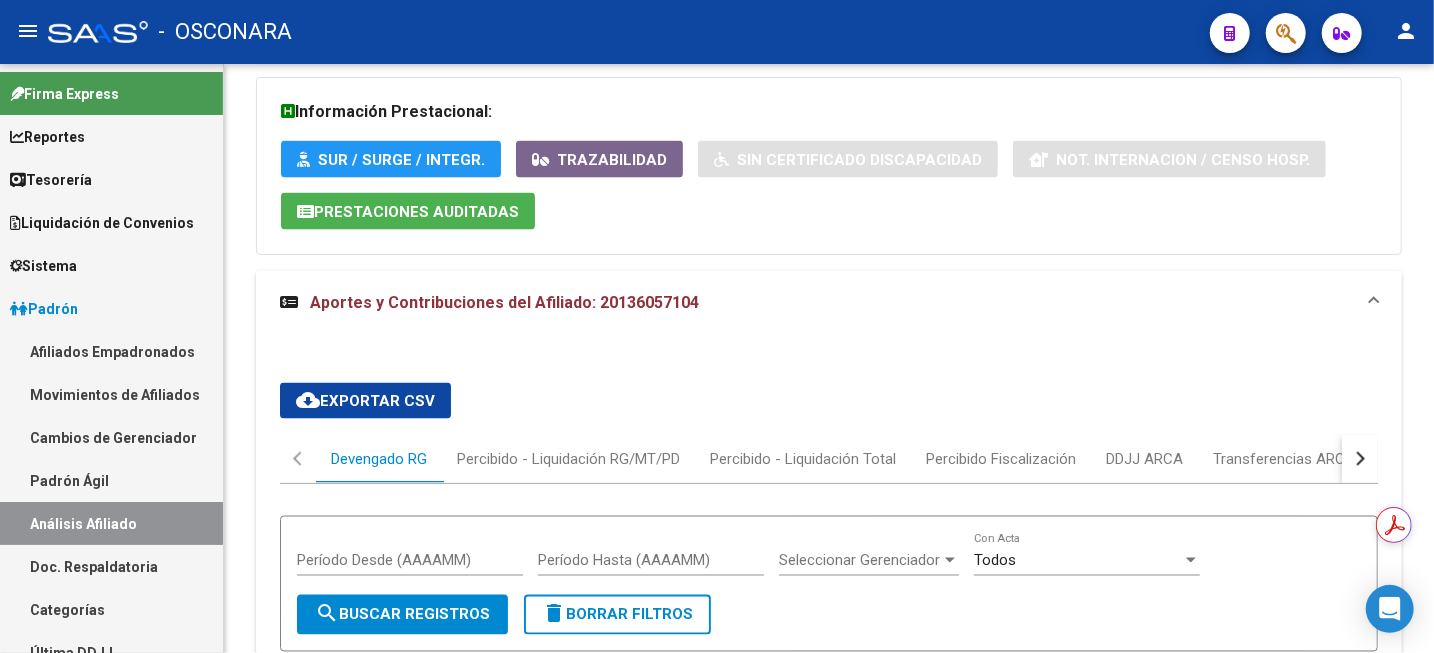 scroll, scrollTop: 2250, scrollLeft: 0, axis: vertical 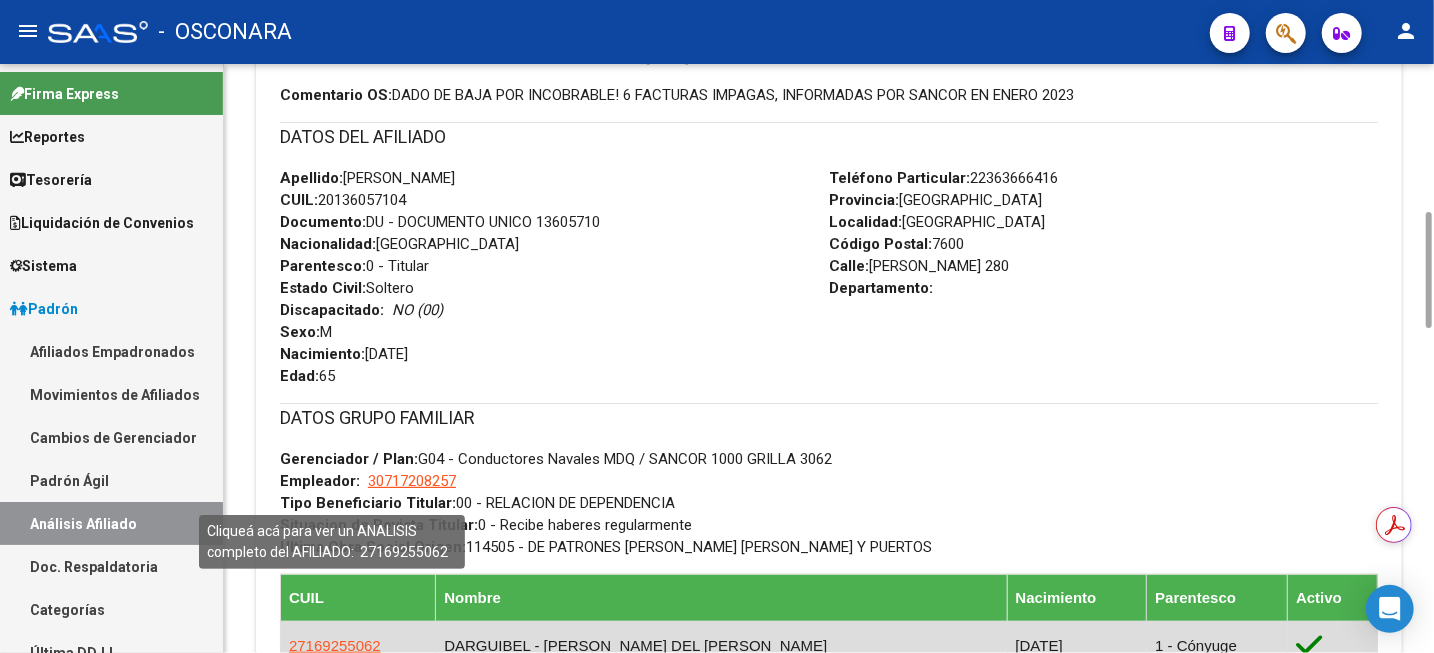 click on "27169255062" at bounding box center [335, 645] 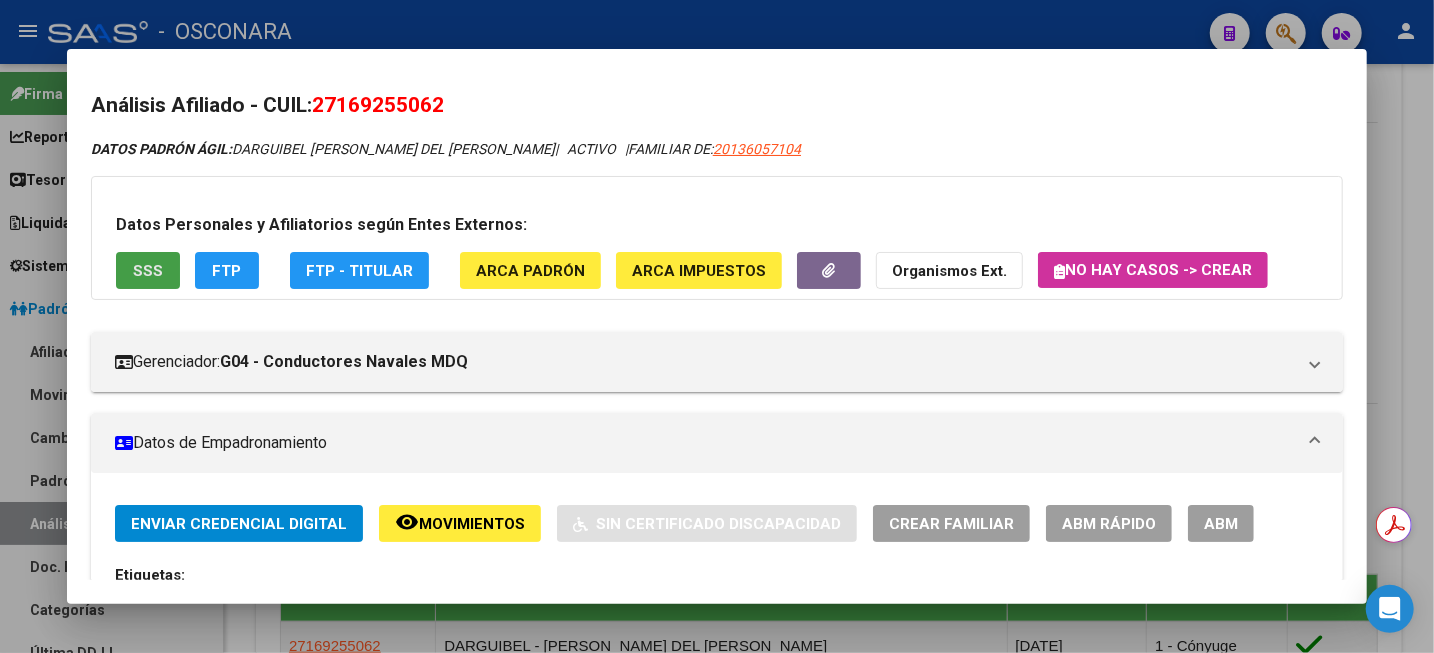 click on "SSS" at bounding box center [148, 271] 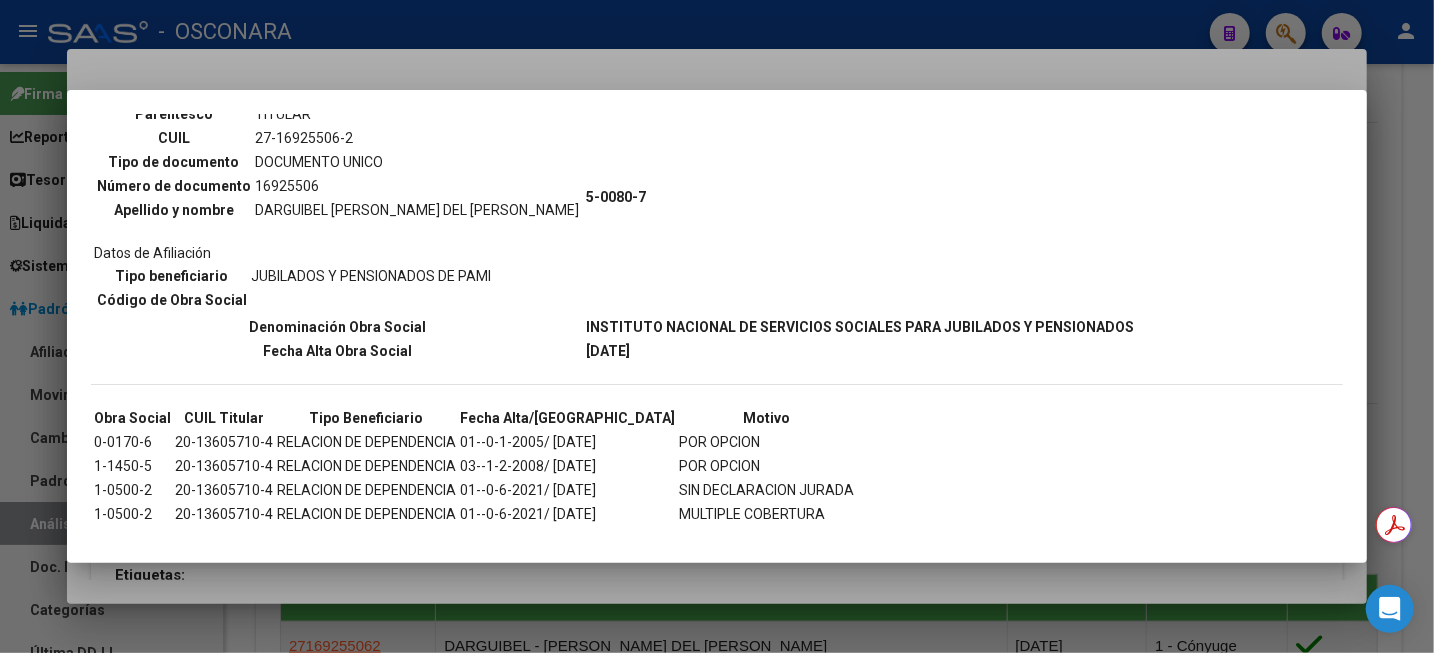 scroll, scrollTop: 191, scrollLeft: 0, axis: vertical 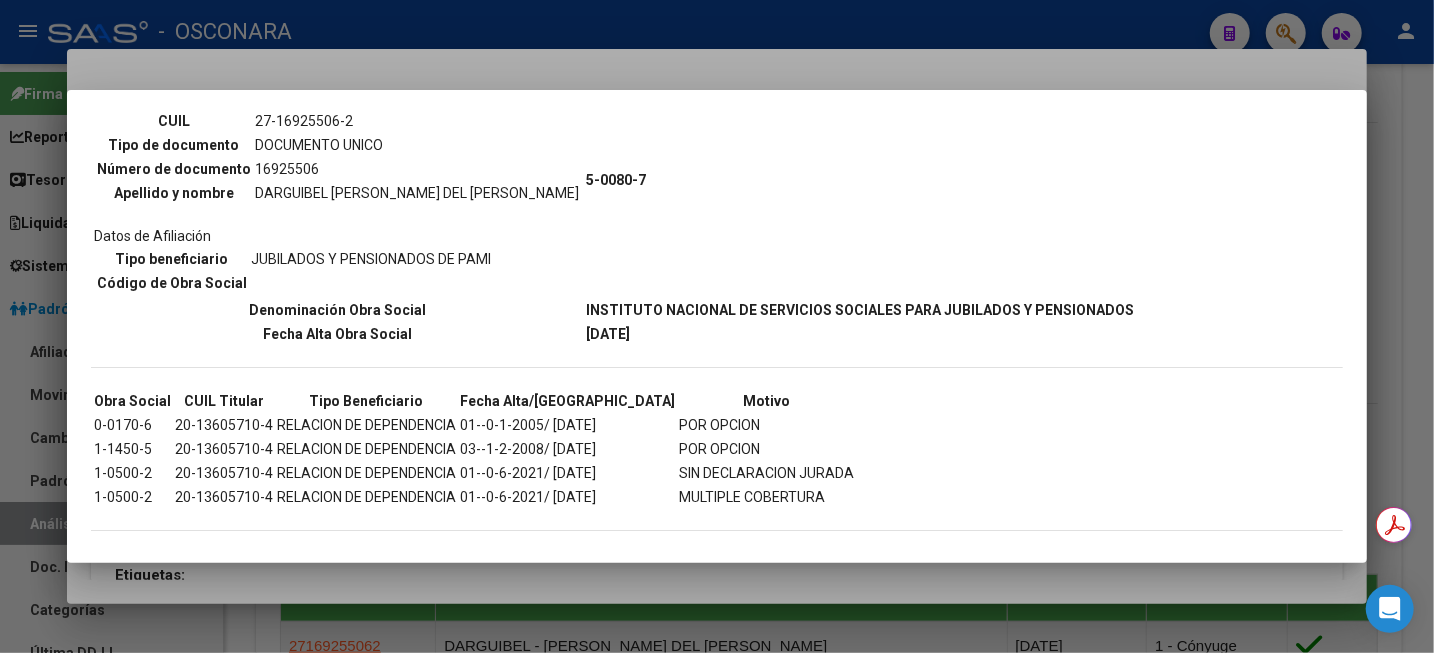 click at bounding box center [717, 326] 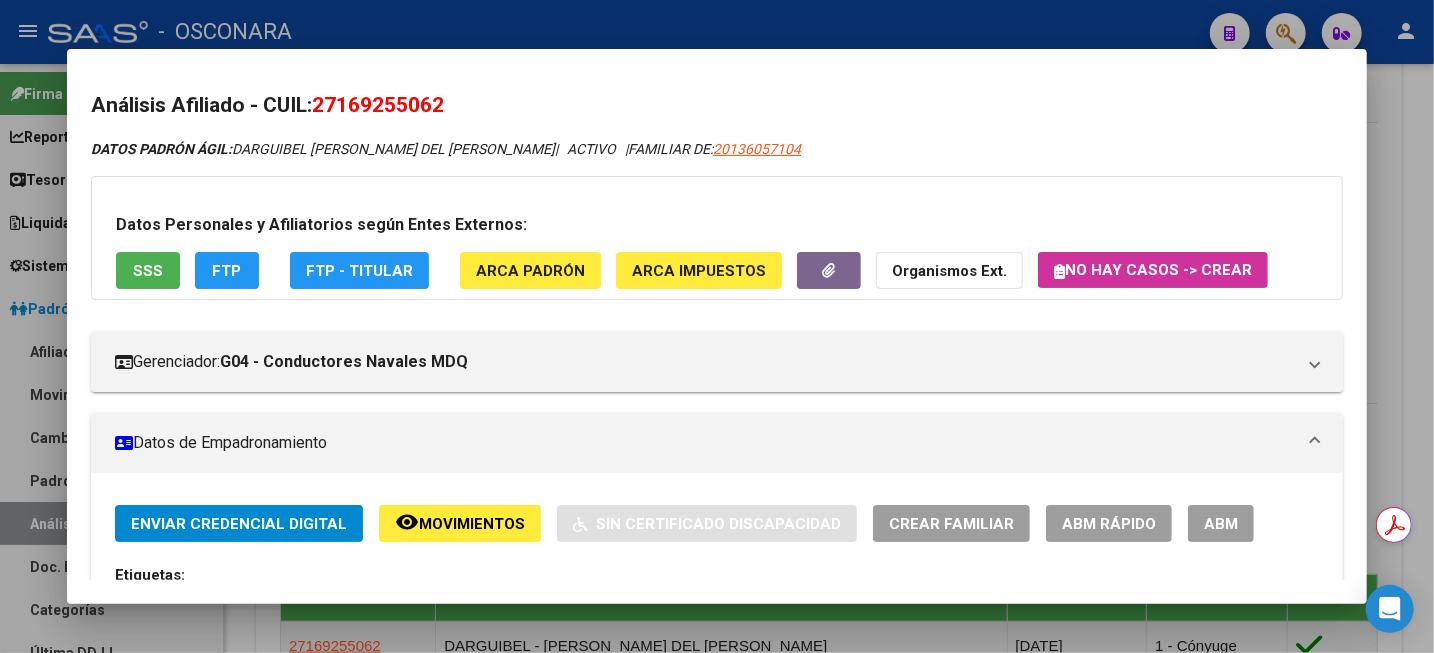 click at bounding box center (717, 326) 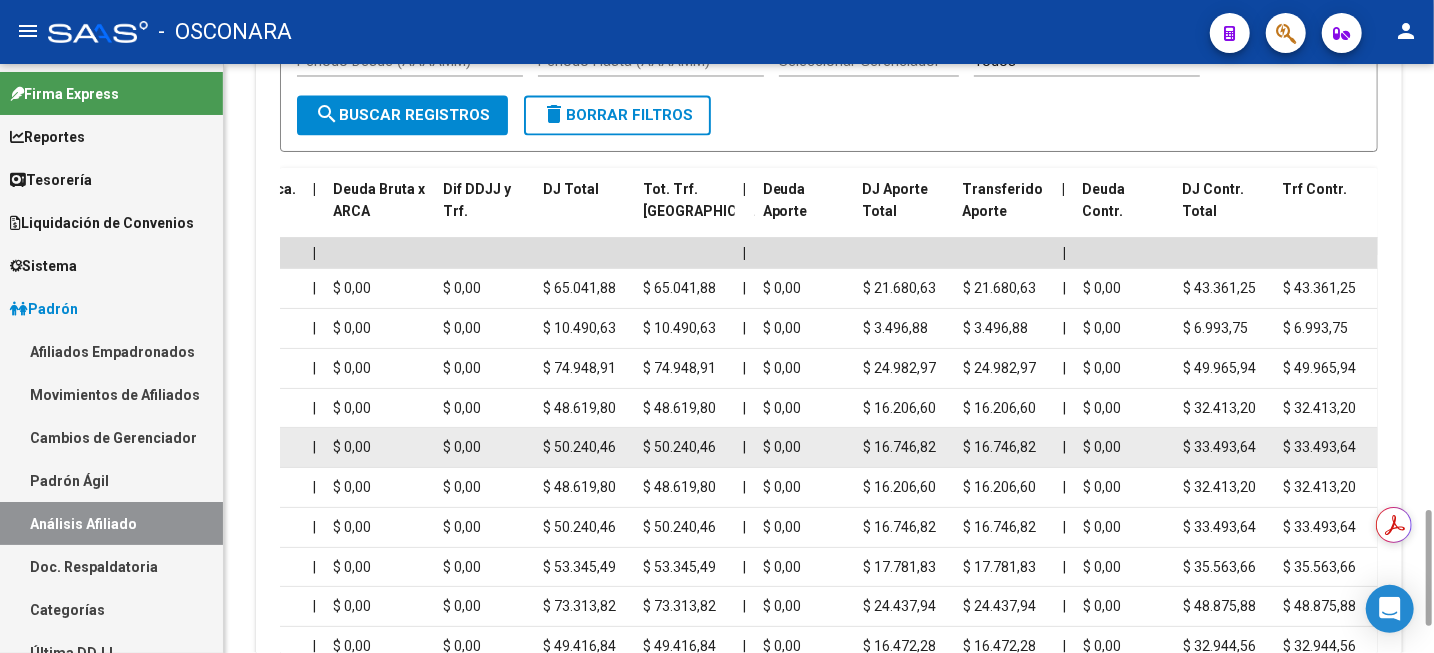 scroll, scrollTop: 2385, scrollLeft: 0, axis: vertical 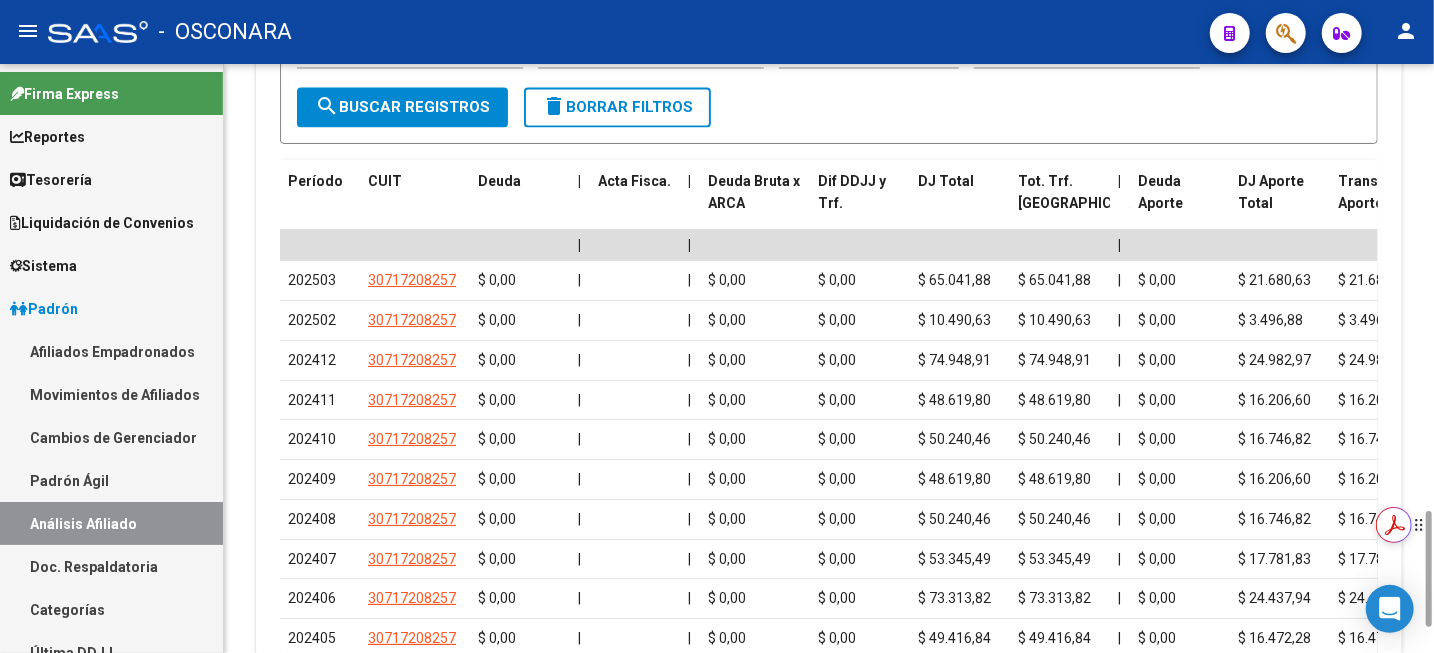 drag, startPoint x: 1429, startPoint y: 562, endPoint x: 1423, endPoint y: 536, distance: 26.683329 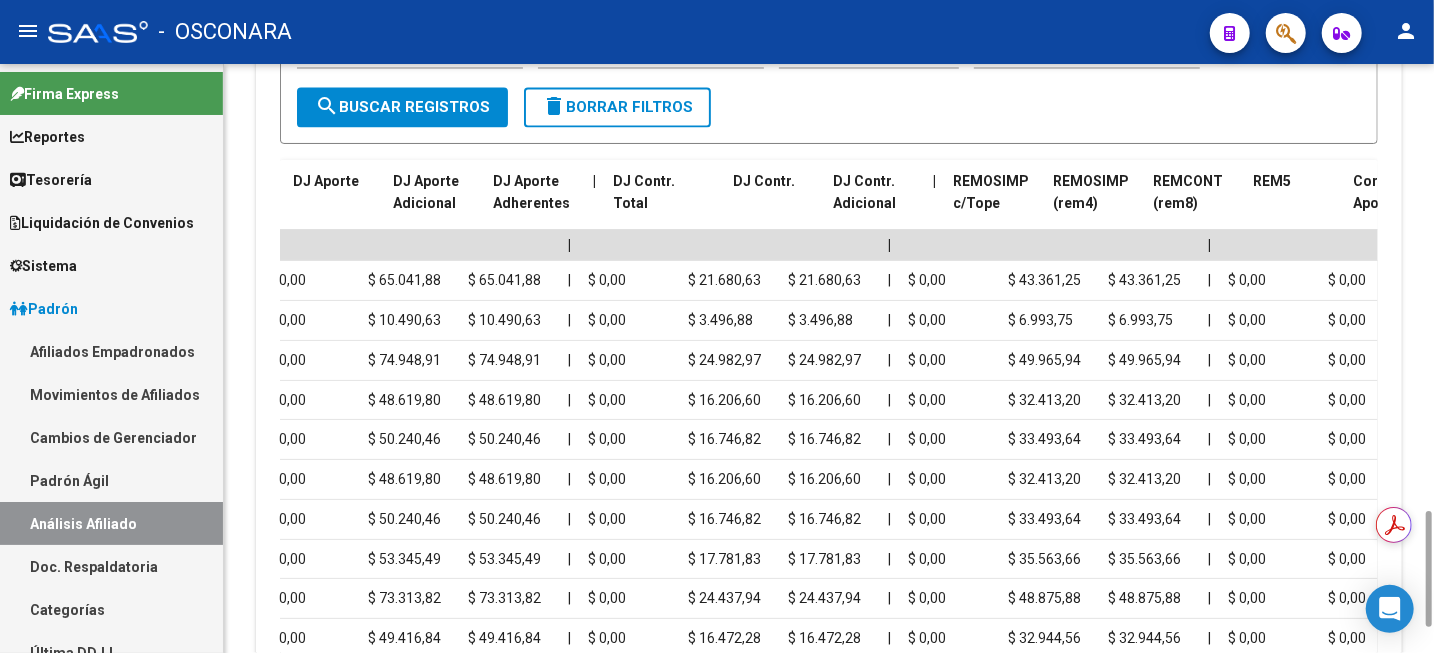 scroll, scrollTop: 0, scrollLeft: 2297, axis: horizontal 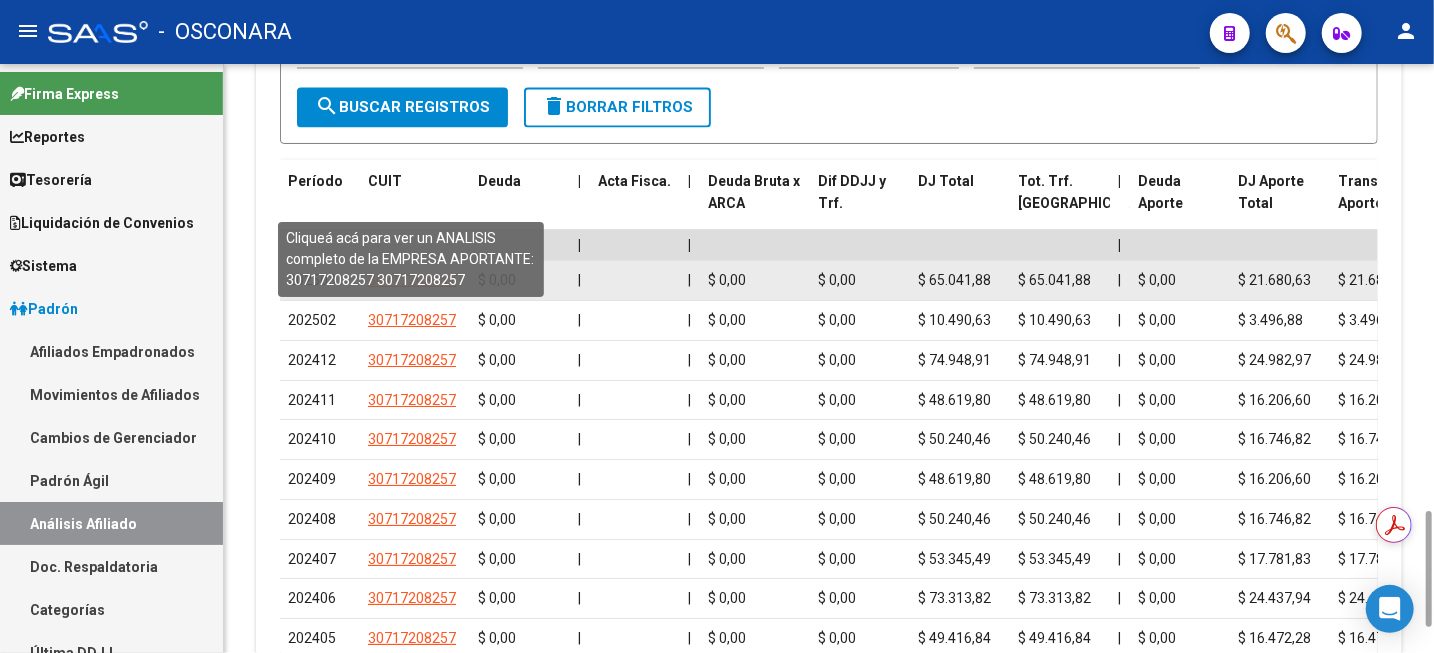 click on "30717208257" 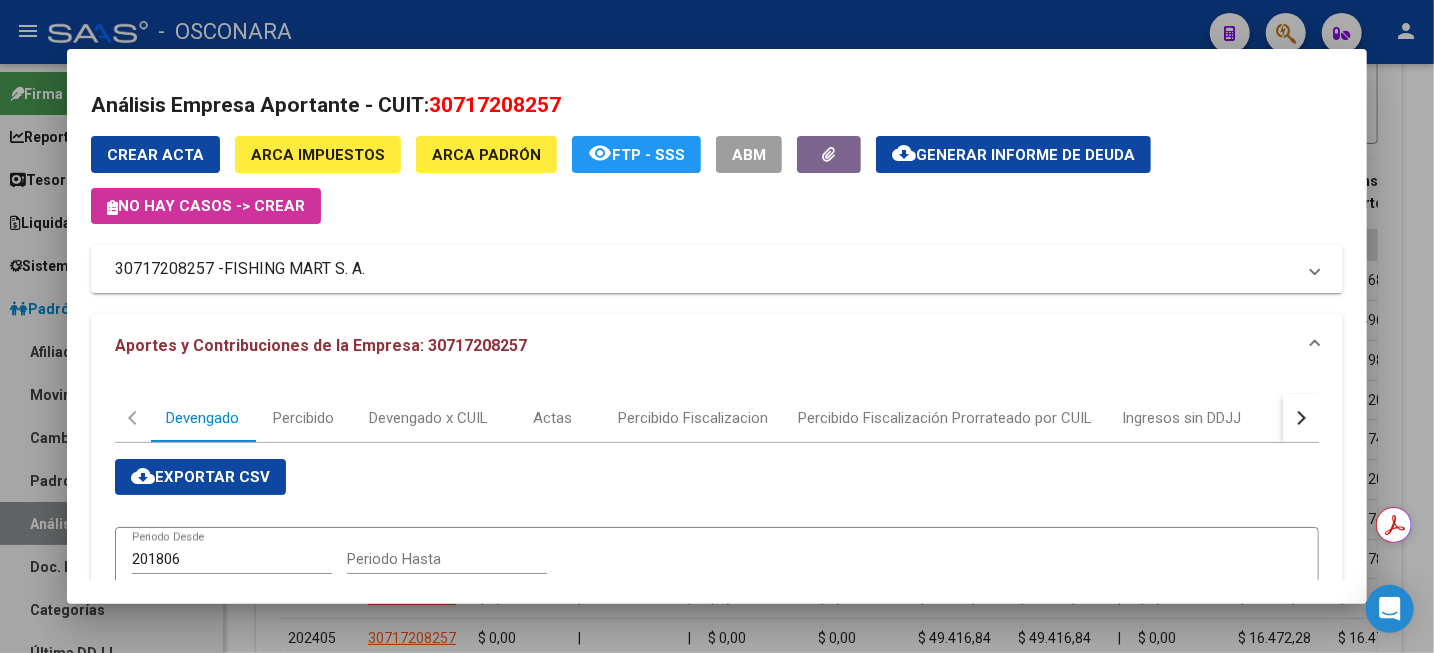 click at bounding box center [717, 326] 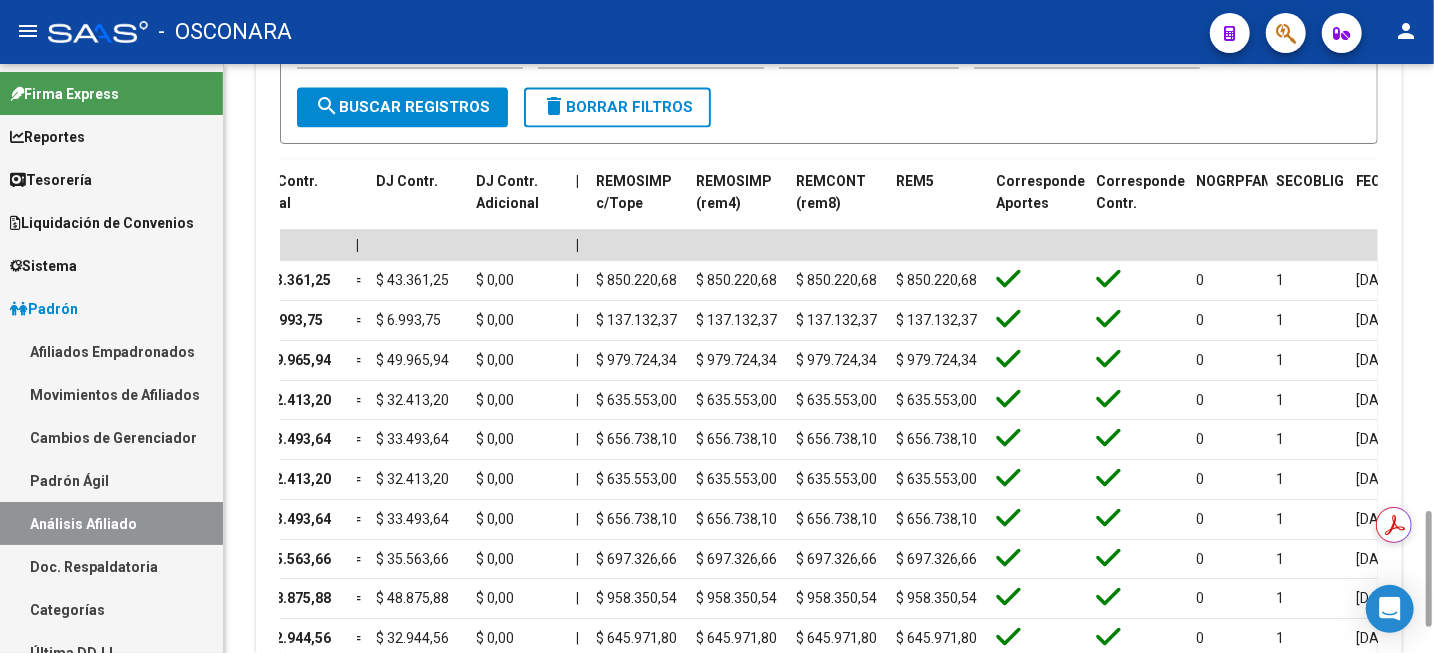 scroll, scrollTop: 0, scrollLeft: 2487, axis: horizontal 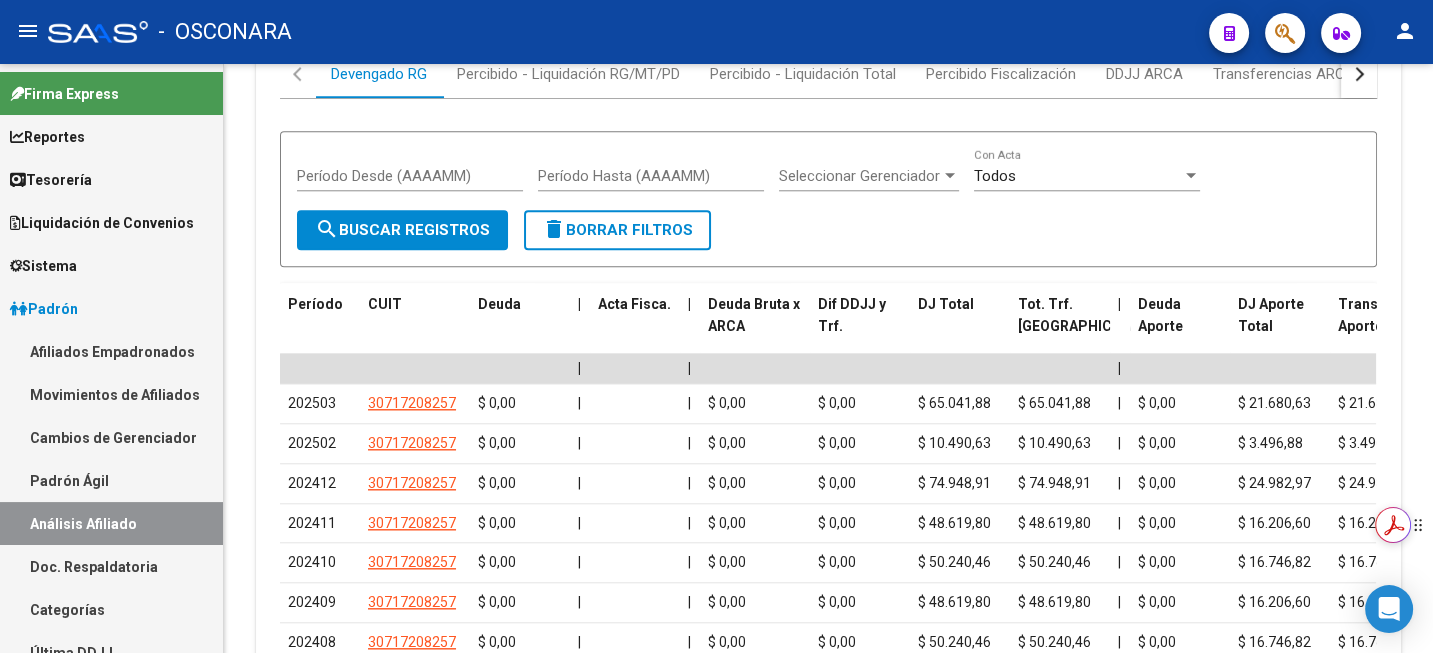 click on "Obtén resúmenes e información clave con el Asistente de IA
con tecnología de Adobe Acrobat" at bounding box center (1404, 525) 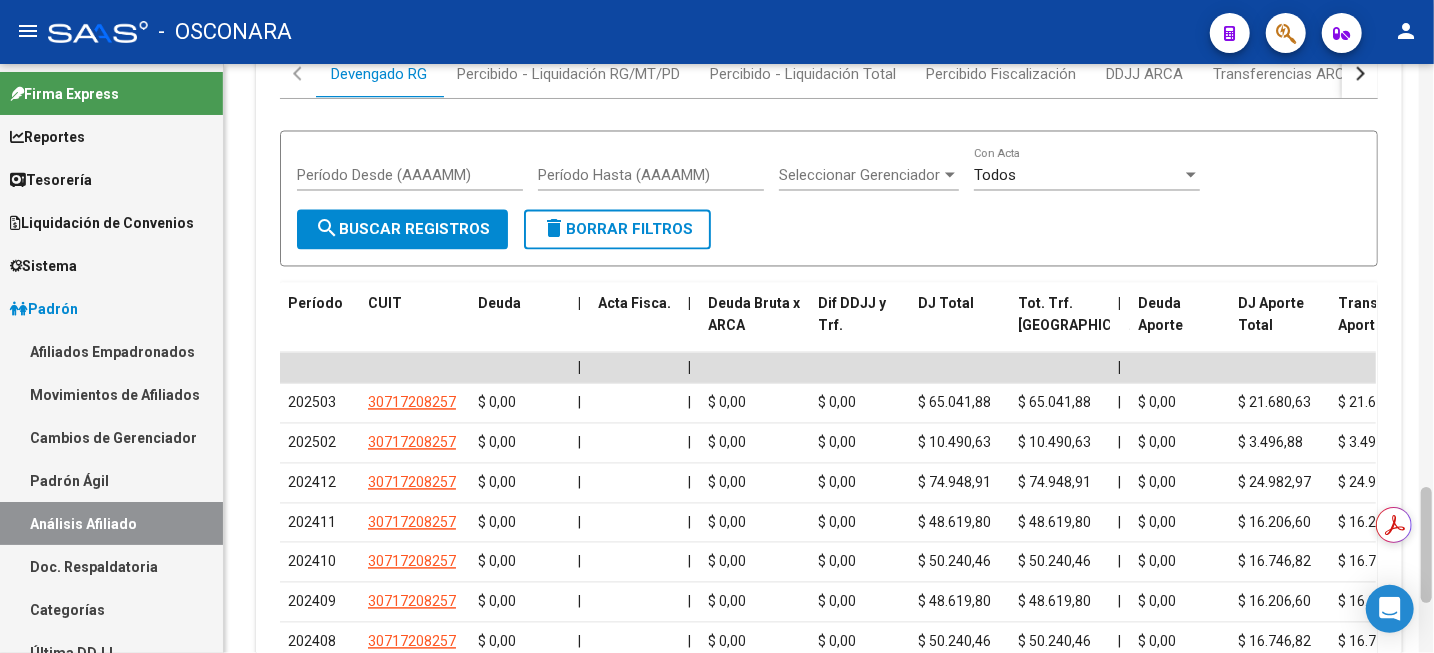 drag, startPoint x: 1429, startPoint y: 515, endPoint x: 1432, endPoint y: 404, distance: 111.040535 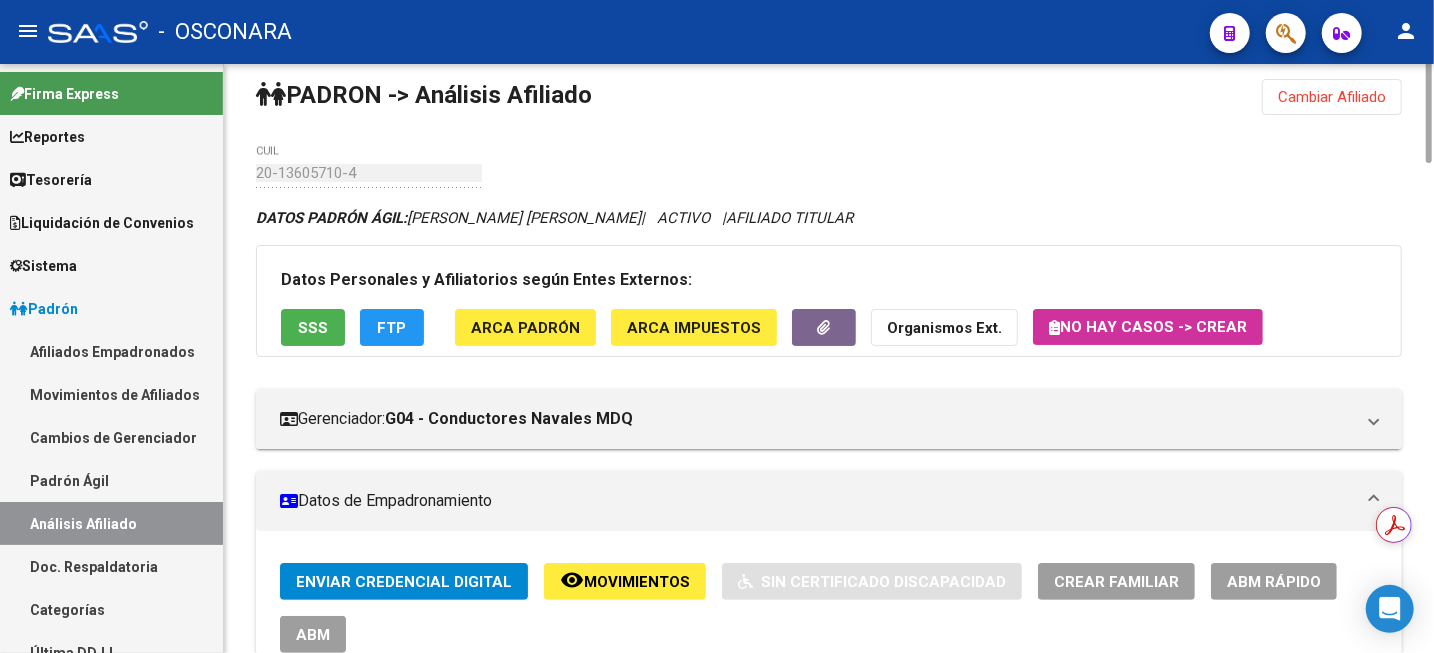 scroll, scrollTop: 0, scrollLeft: 0, axis: both 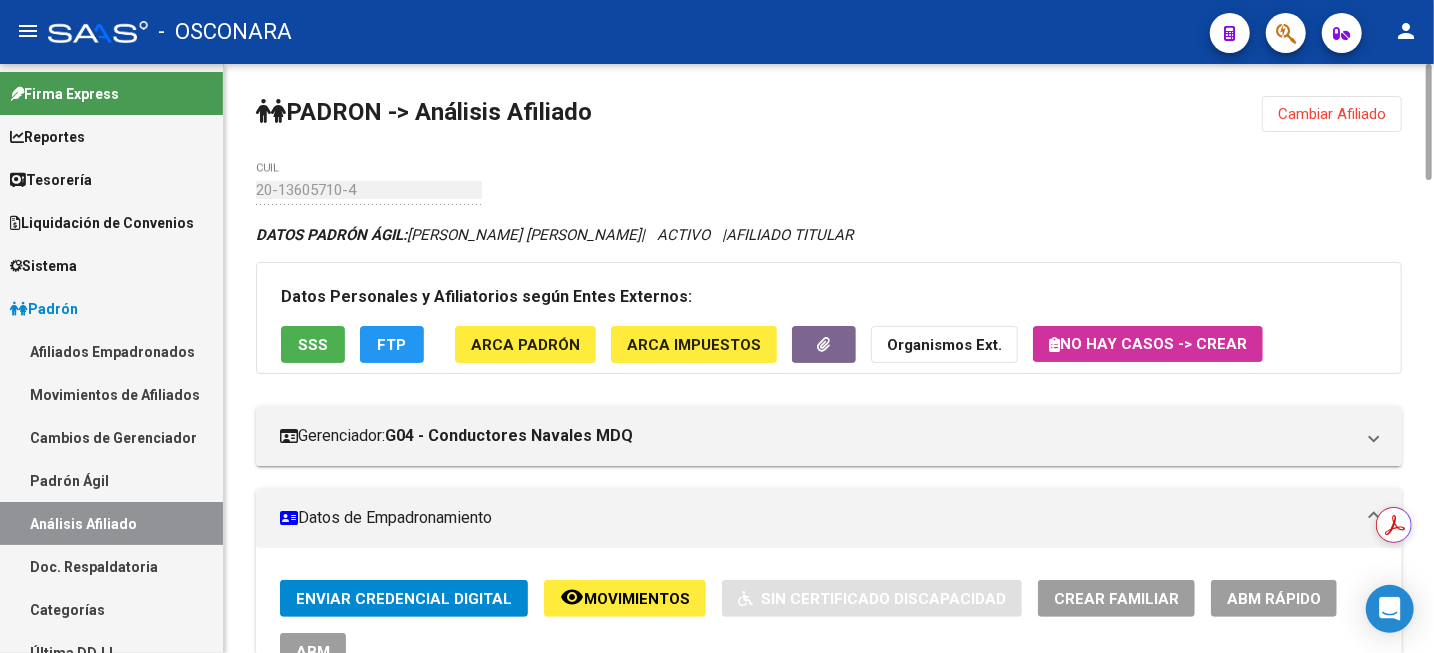 drag, startPoint x: 1429, startPoint y: 496, endPoint x: 1432, endPoint y: 42, distance: 454.00992 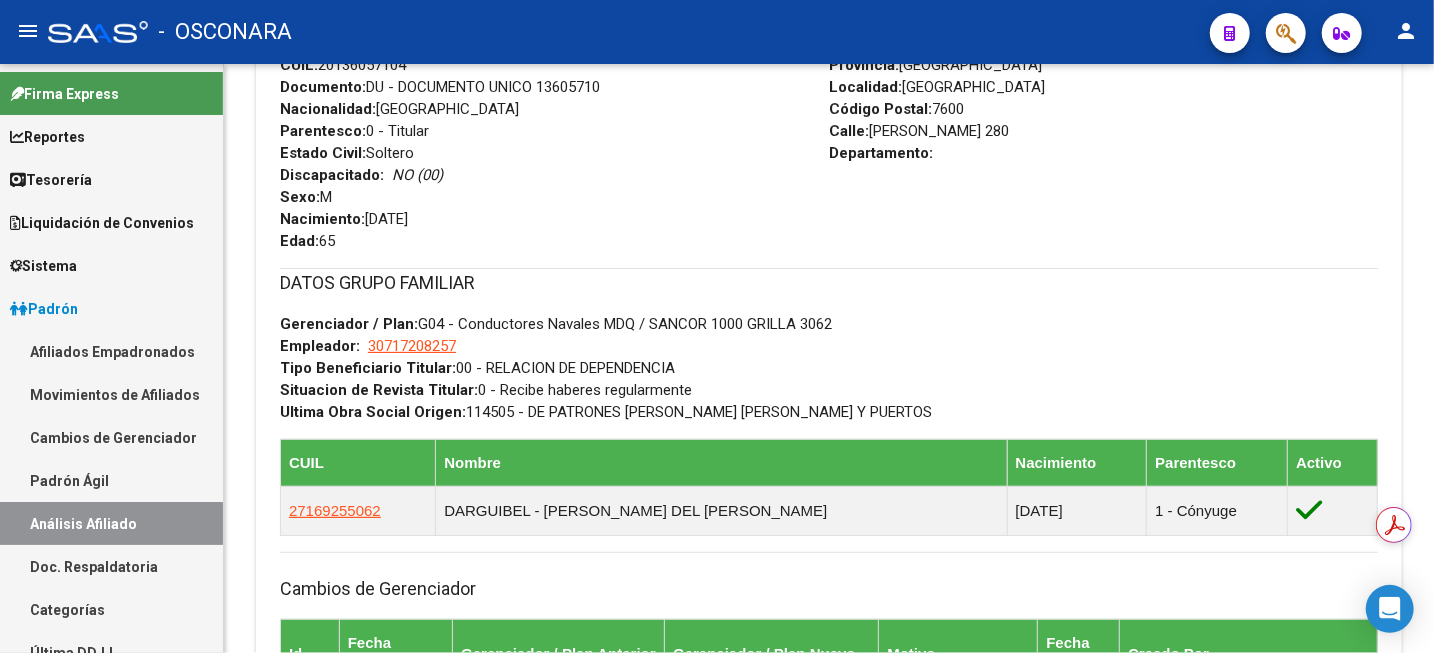 scroll, scrollTop: 0, scrollLeft: 0, axis: both 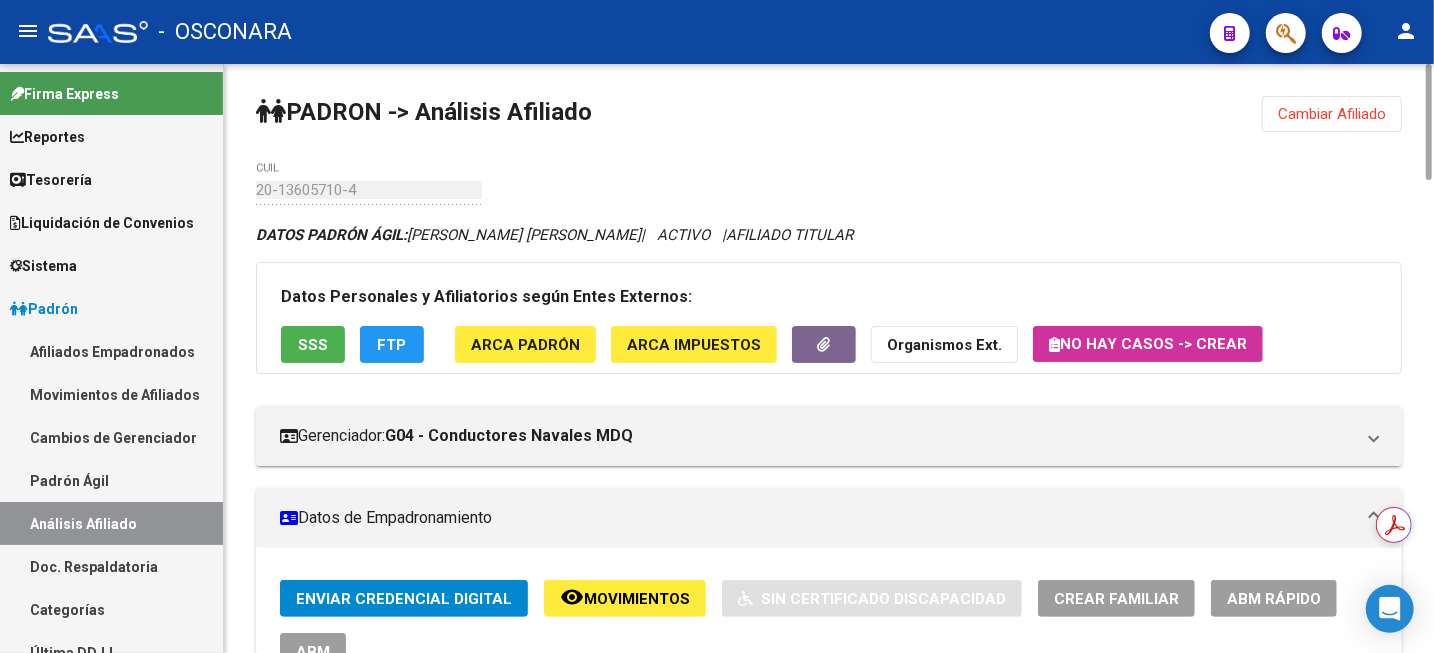 drag, startPoint x: 413, startPoint y: 230, endPoint x: 596, endPoint y: 224, distance: 183.09833 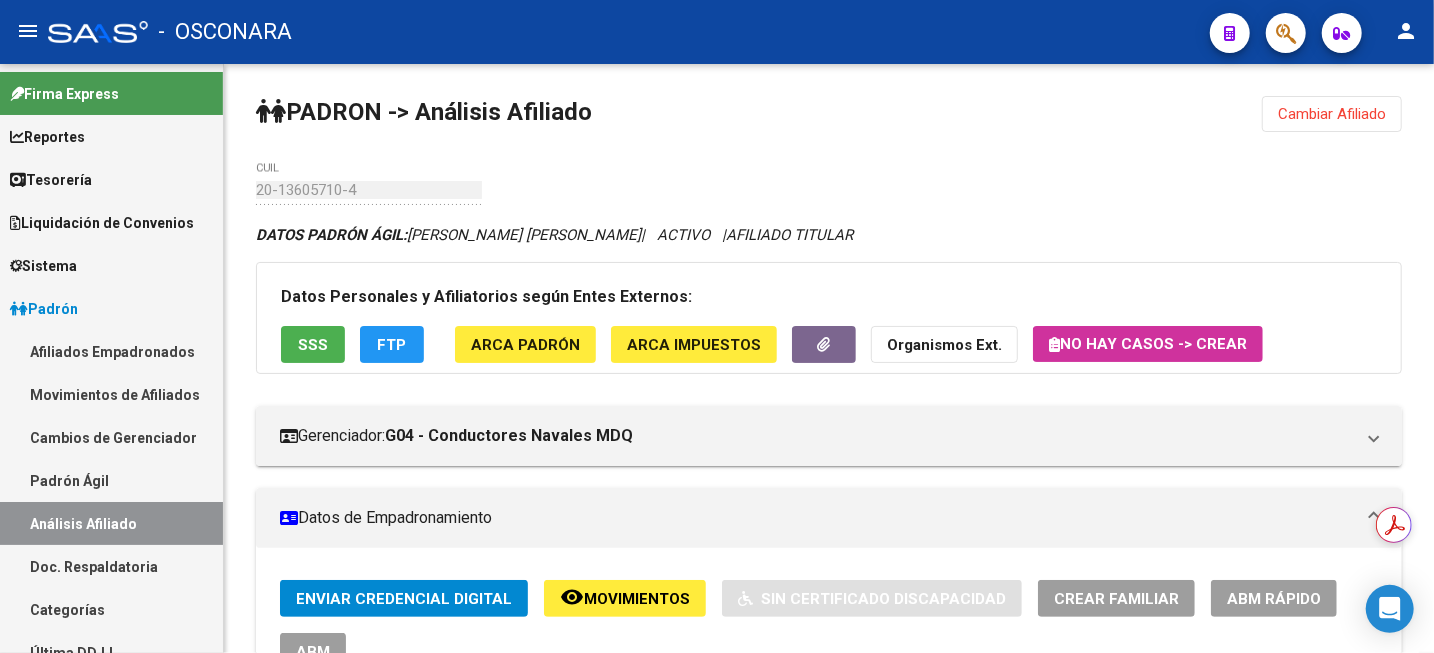 scroll, scrollTop: 588, scrollLeft: 0, axis: vertical 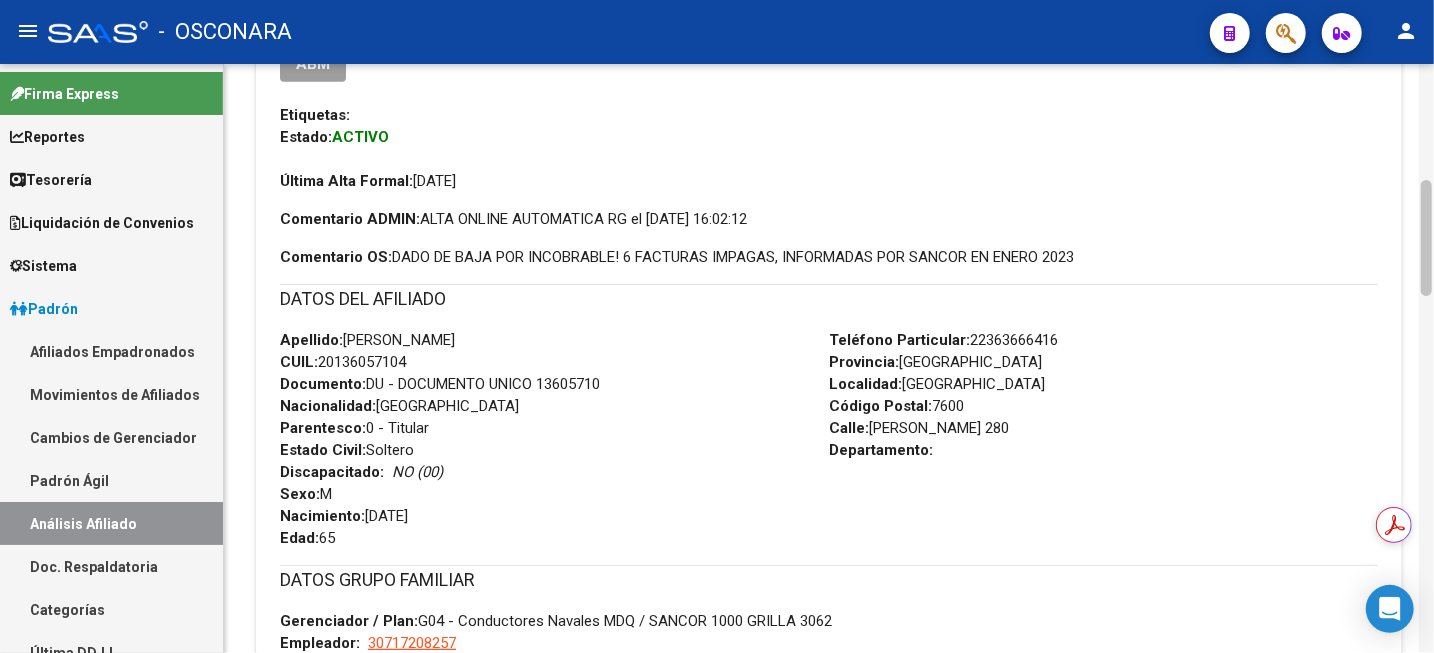 drag, startPoint x: 1418, startPoint y: 141, endPoint x: 1429, endPoint y: 170, distance: 31.016125 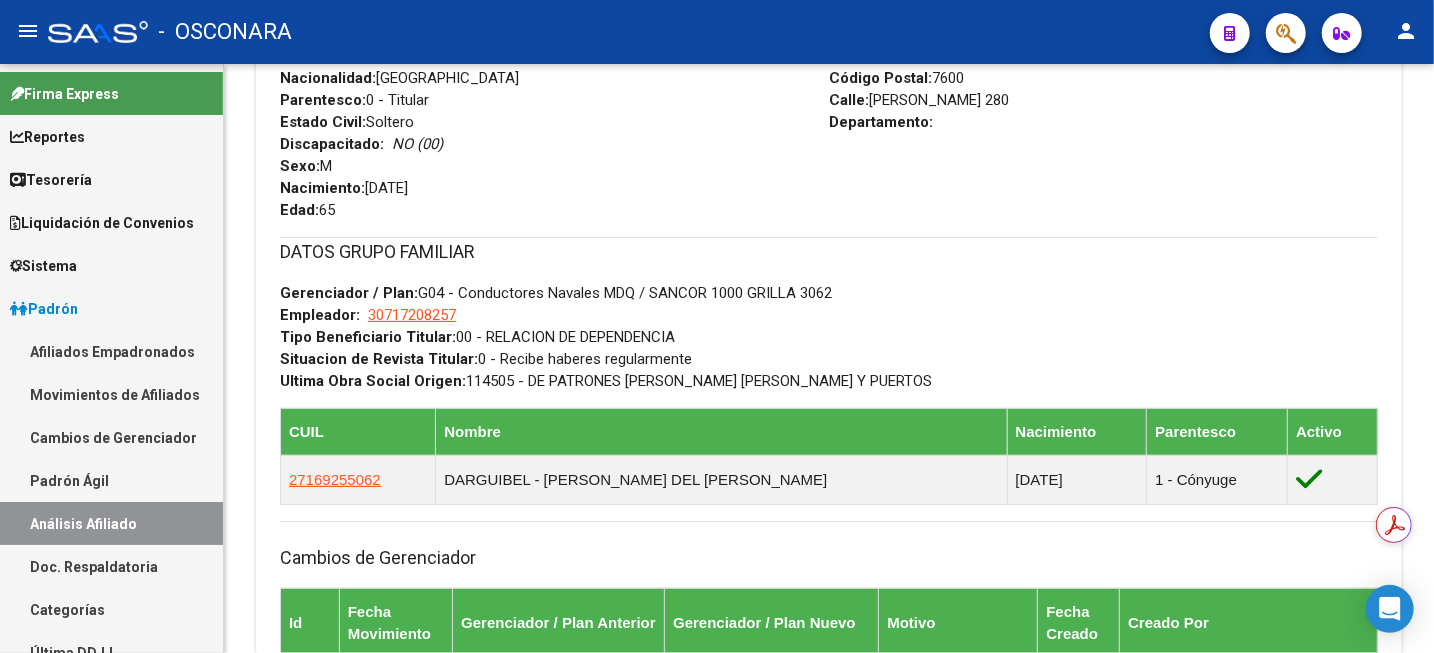 scroll, scrollTop: 0, scrollLeft: 0, axis: both 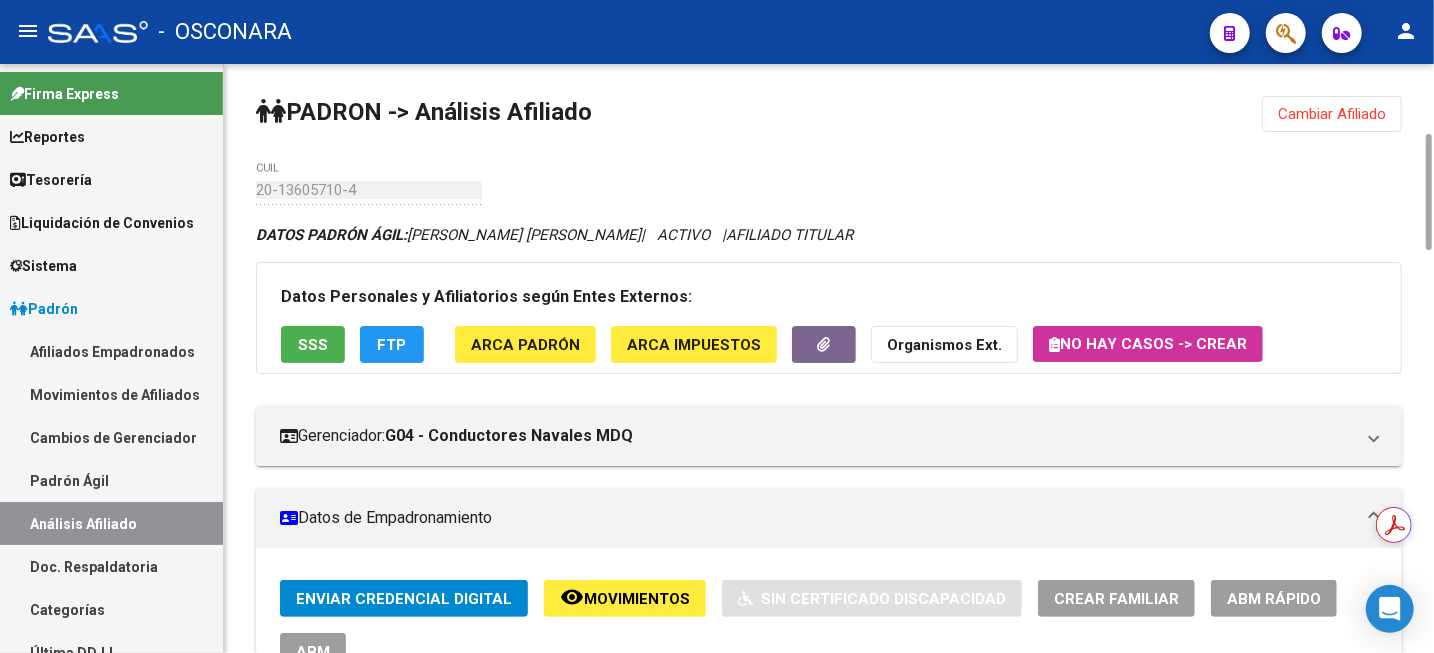 drag, startPoint x: 1426, startPoint y: 224, endPoint x: 1399, endPoint y: -23, distance: 248.47133 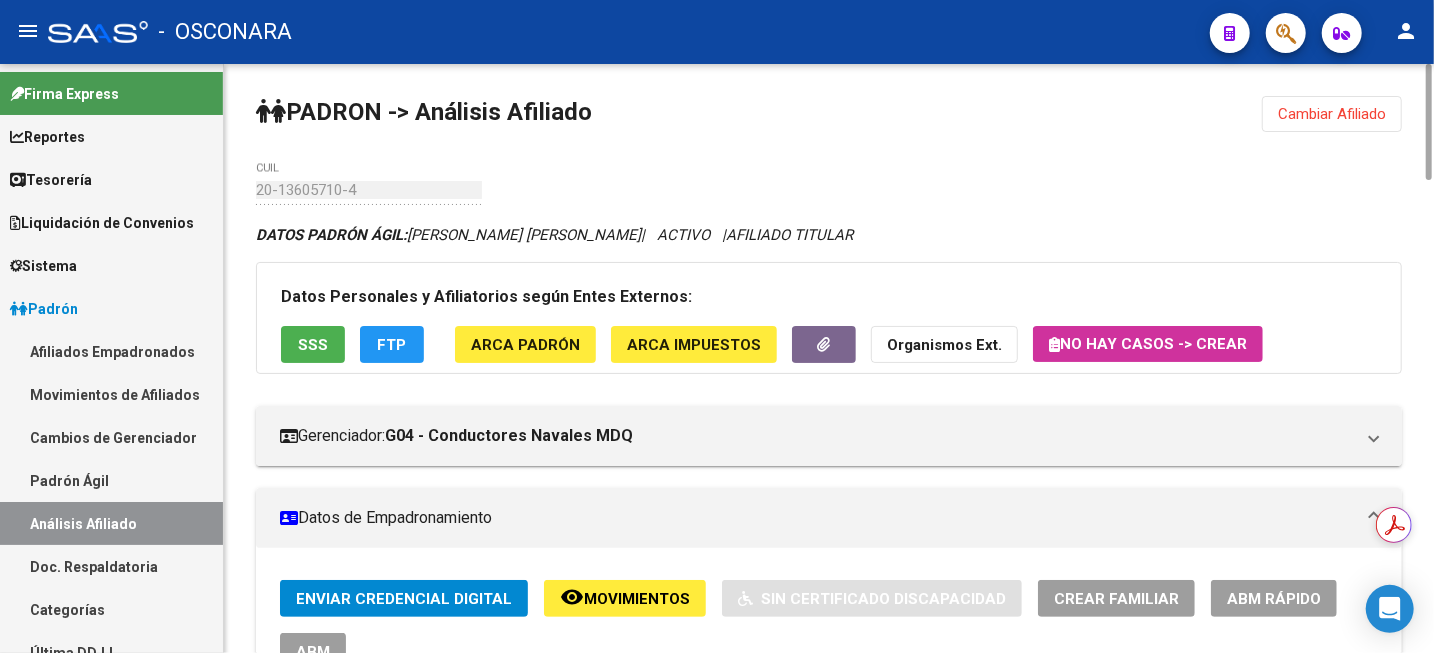 drag, startPoint x: 1242, startPoint y: 121, endPoint x: 1289, endPoint y: 119, distance: 47.042534 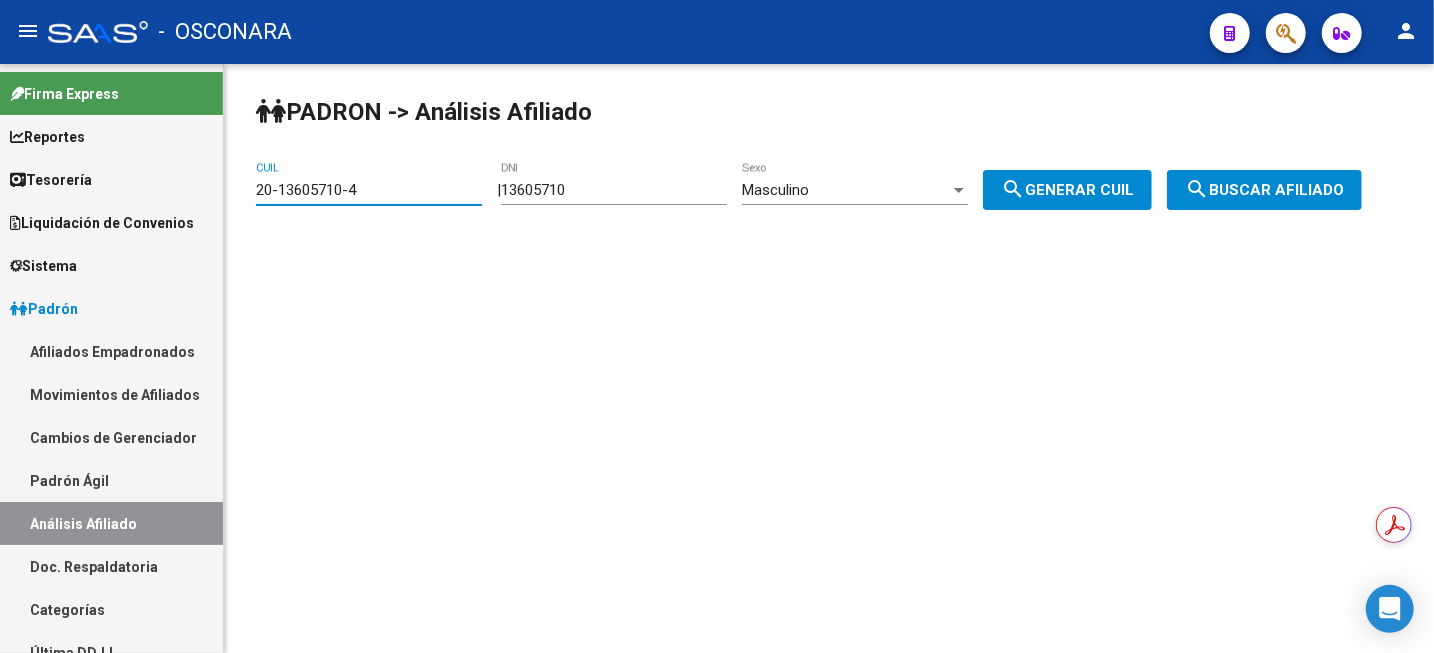 drag, startPoint x: 393, startPoint y: 183, endPoint x: 0, endPoint y: 215, distance: 394.30066 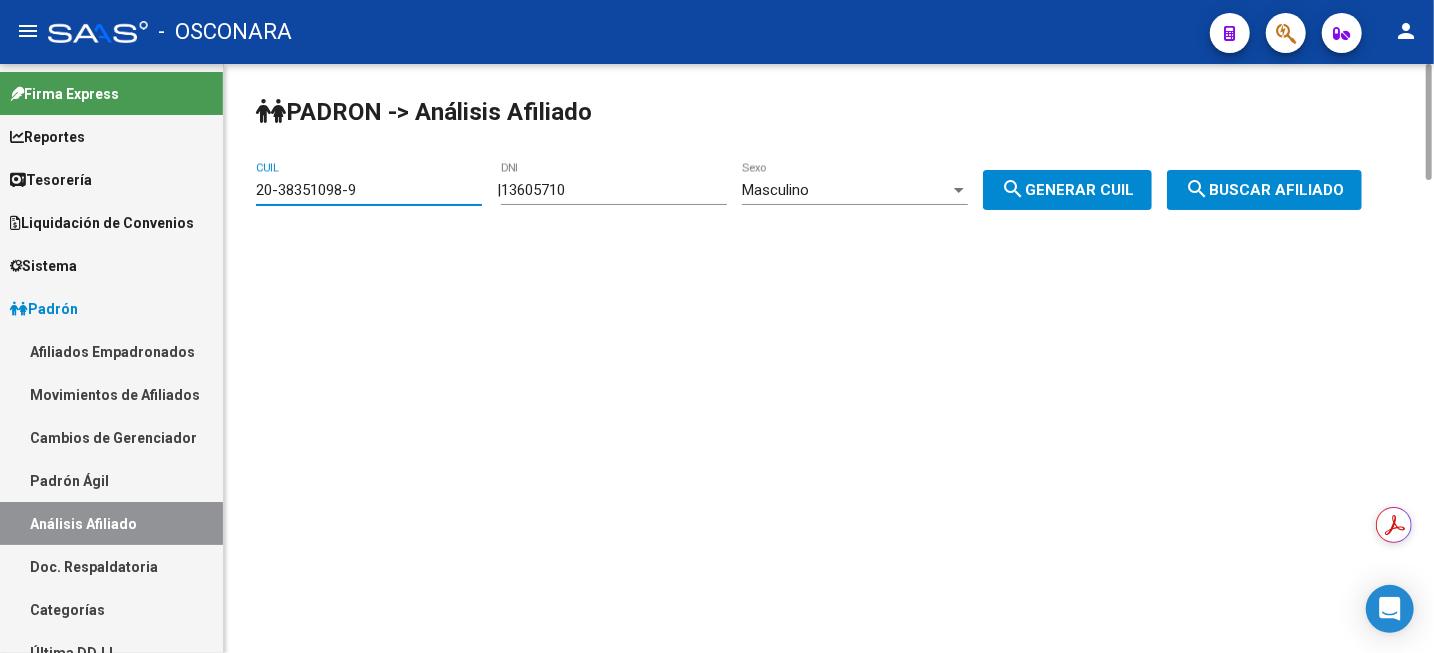type on "20-38351098-9" 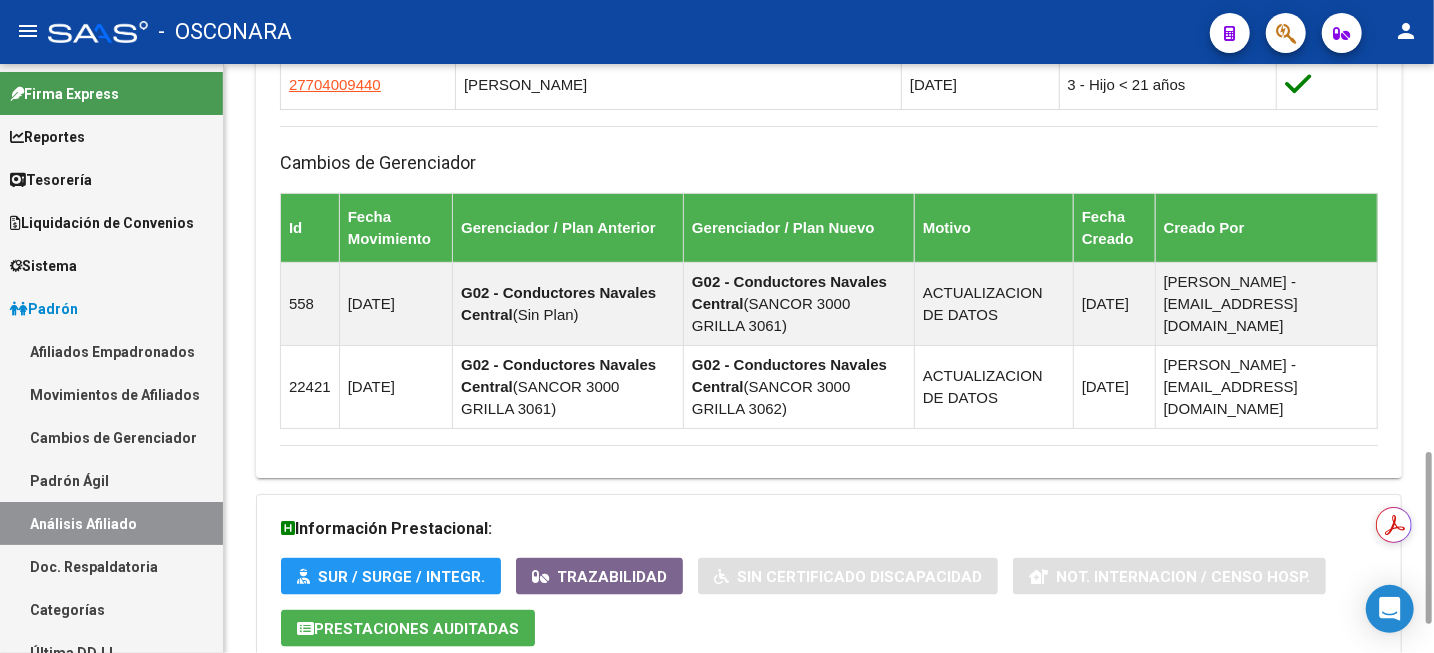 scroll, scrollTop: 1418, scrollLeft: 0, axis: vertical 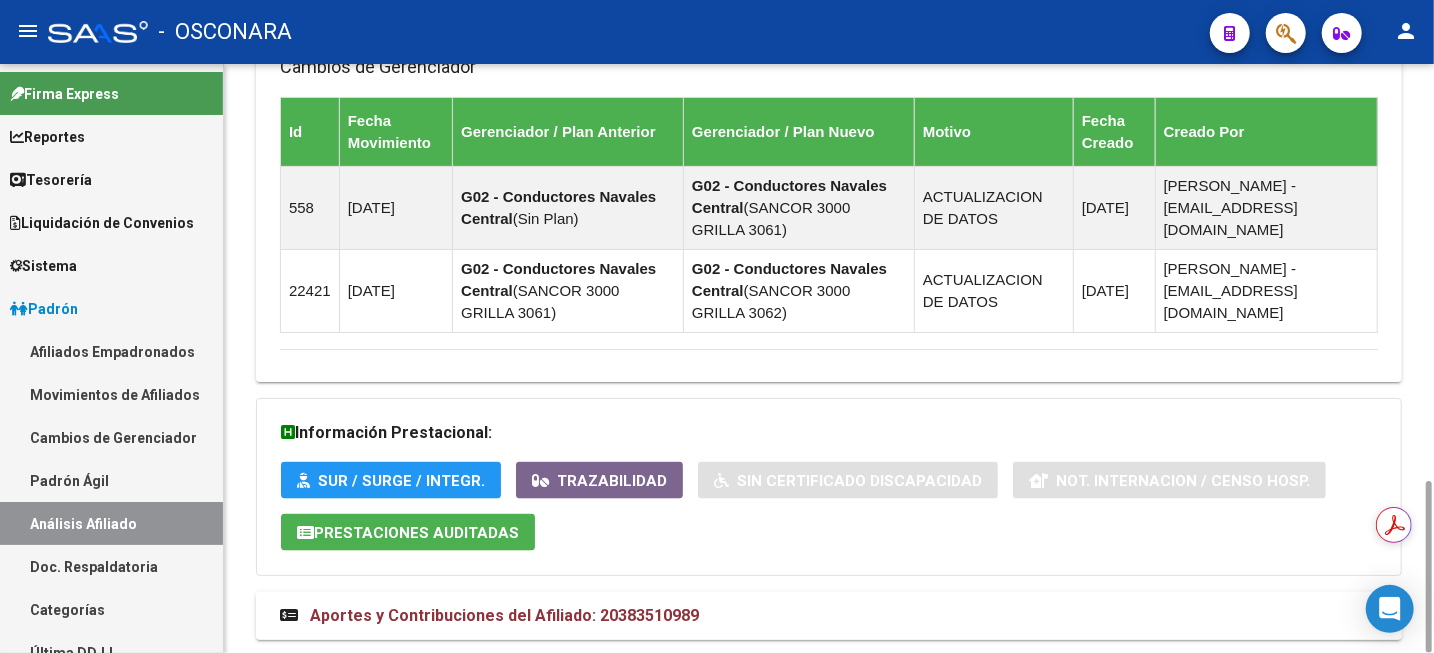 click on "Aportes y Contribuciones del Afiliado: 20383510989" at bounding box center [489, 616] 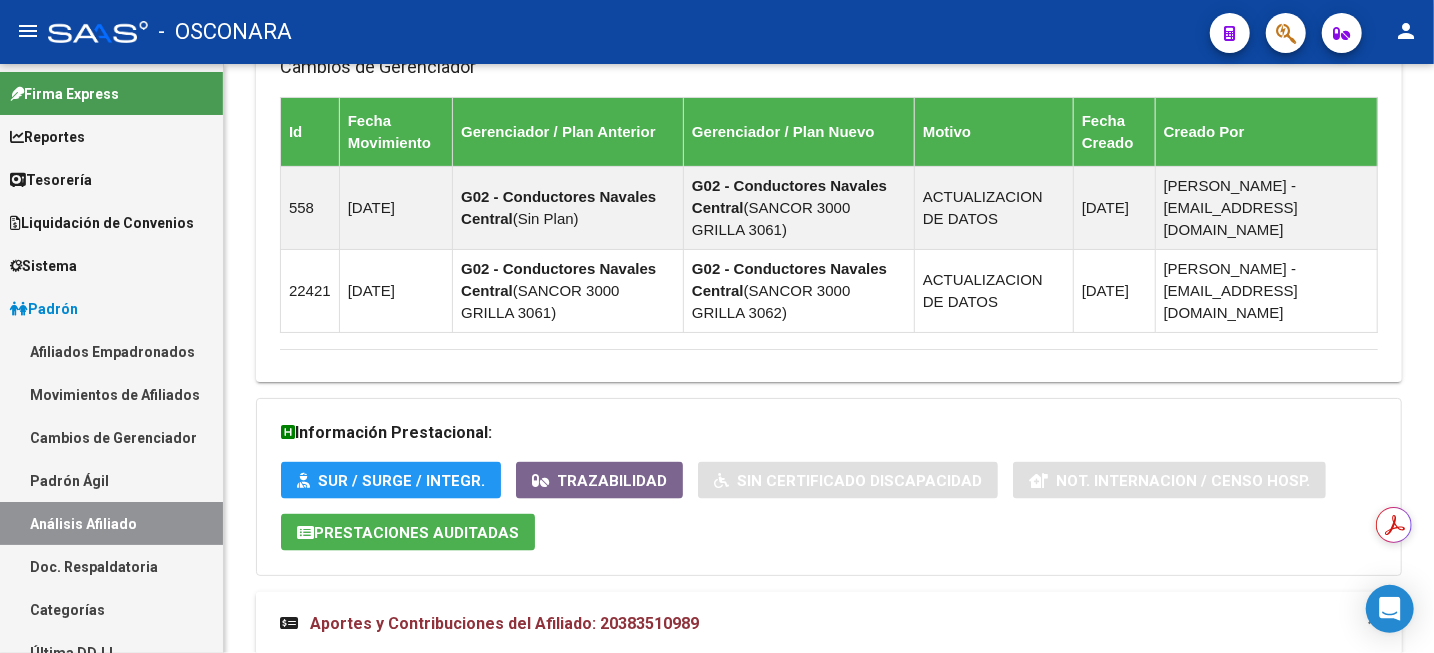 scroll, scrollTop: 1907, scrollLeft: 0, axis: vertical 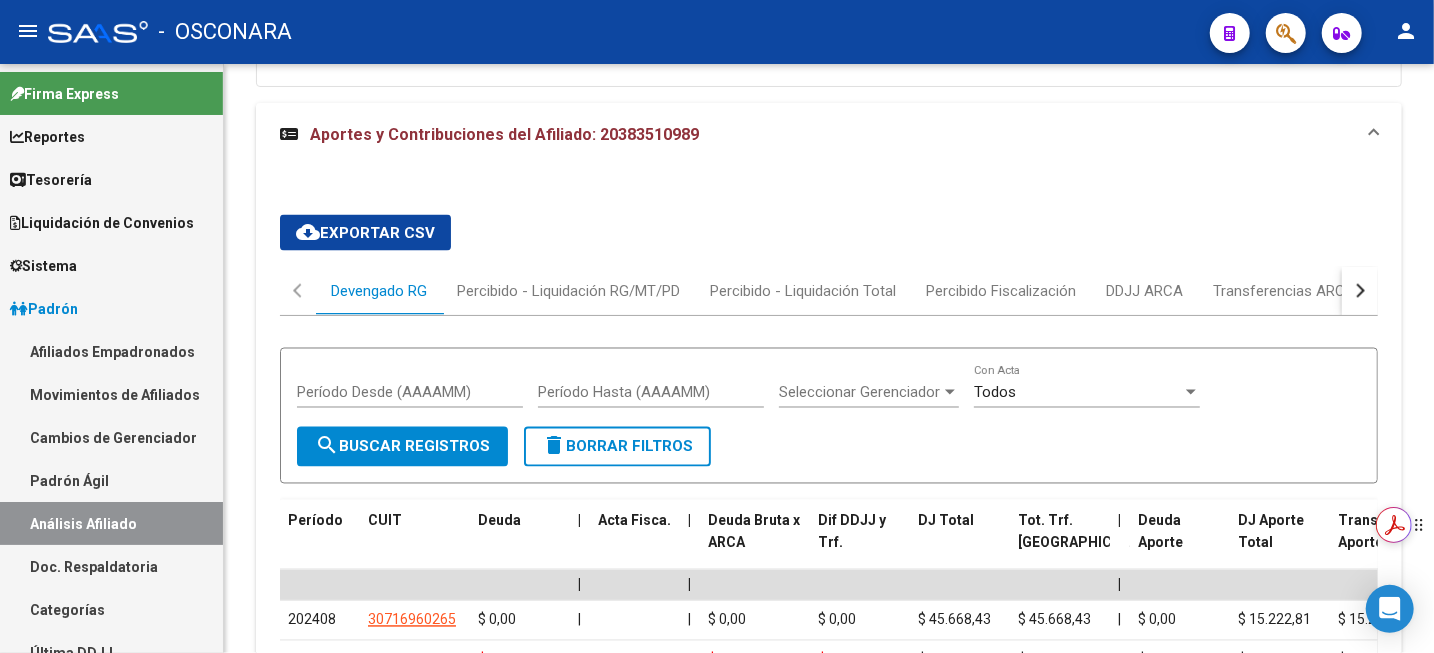 click on "Obtén resúmenes e información clave con el Asistente de IA
con tecnología de Adobe Acrobat" at bounding box center (1405, 525) 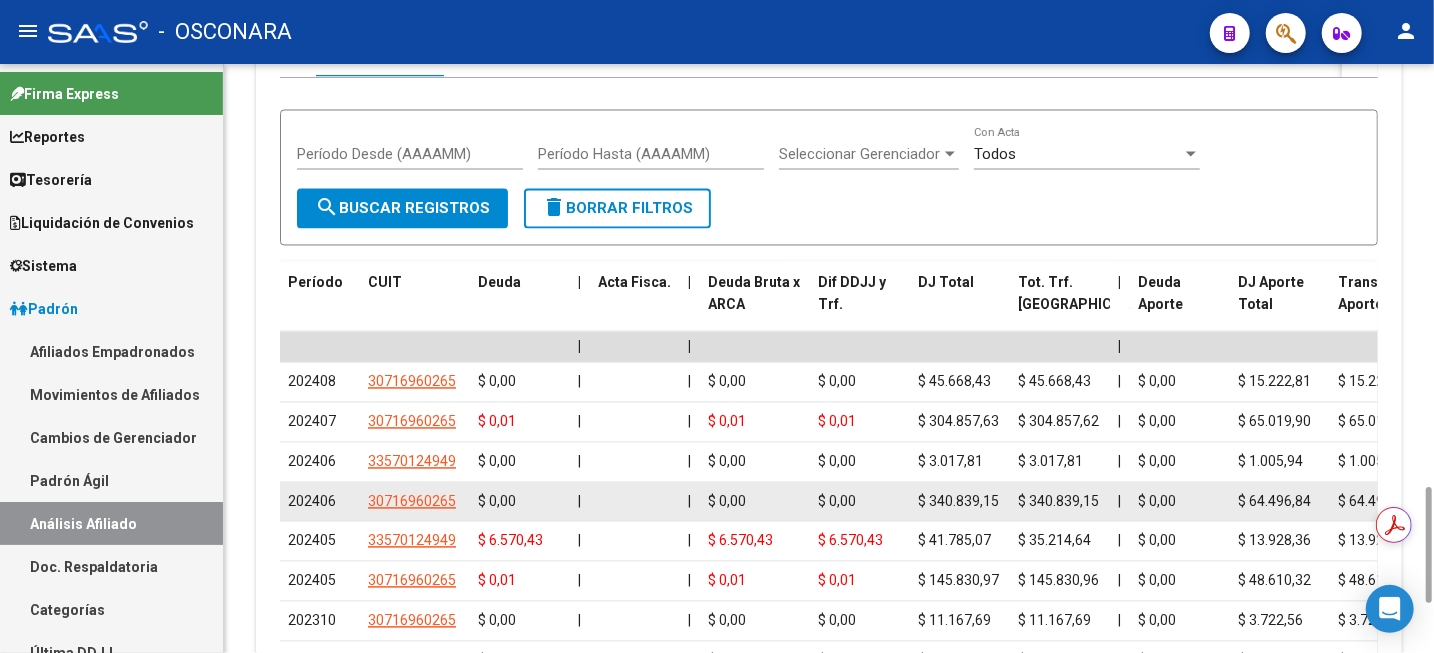 scroll, scrollTop: 2395, scrollLeft: 0, axis: vertical 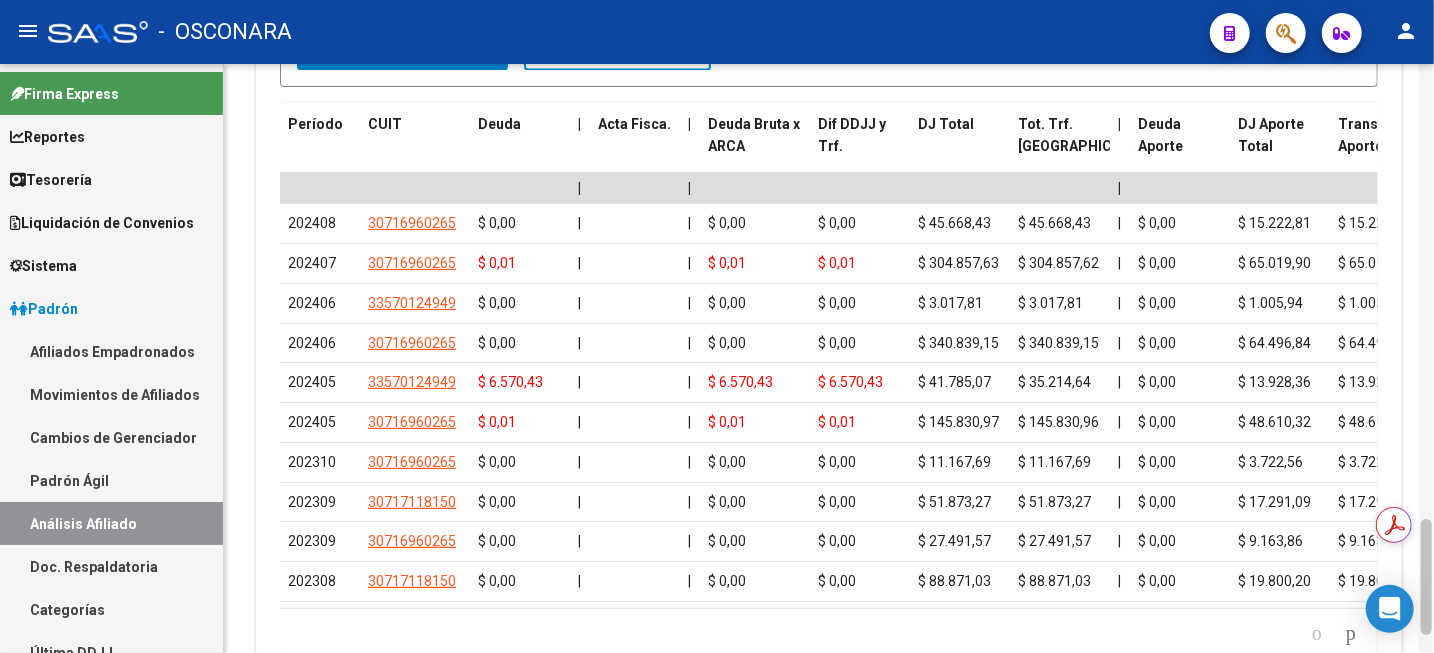 drag, startPoint x: 1429, startPoint y: 569, endPoint x: 1432, endPoint y: 550, distance: 19.235384 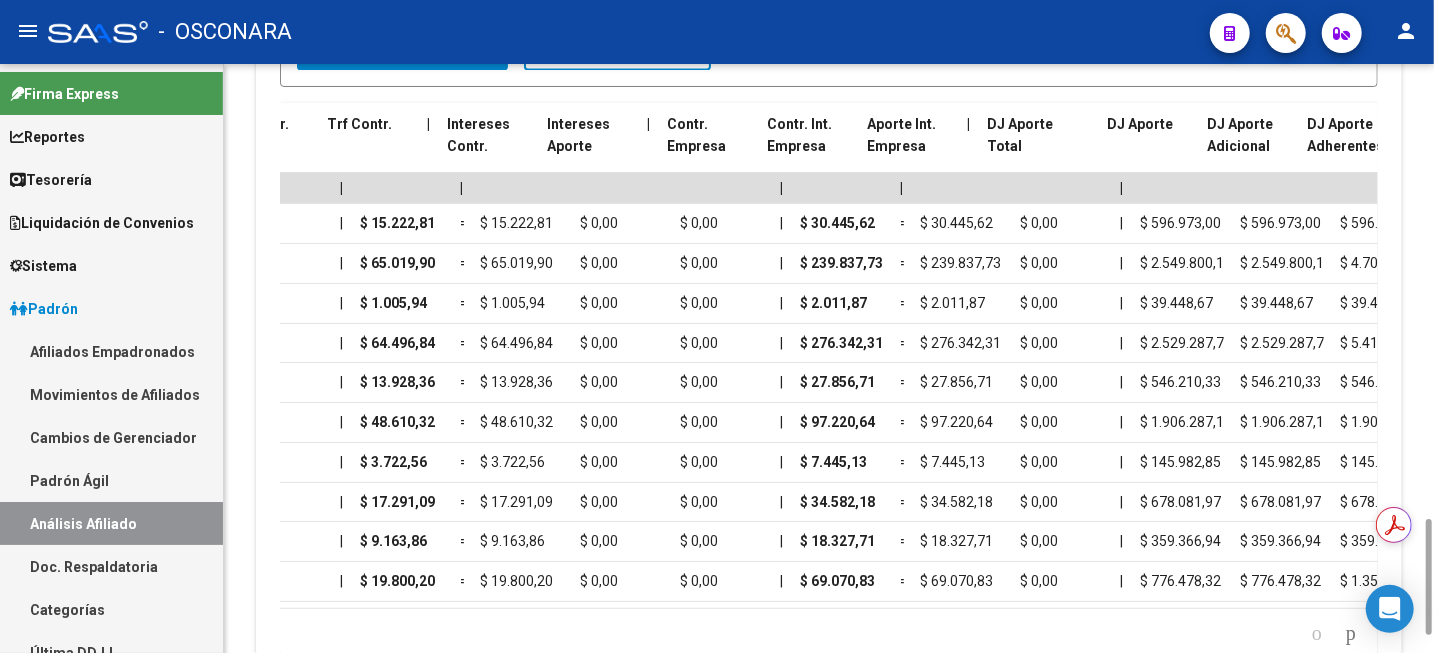 scroll, scrollTop: 0, scrollLeft: 0, axis: both 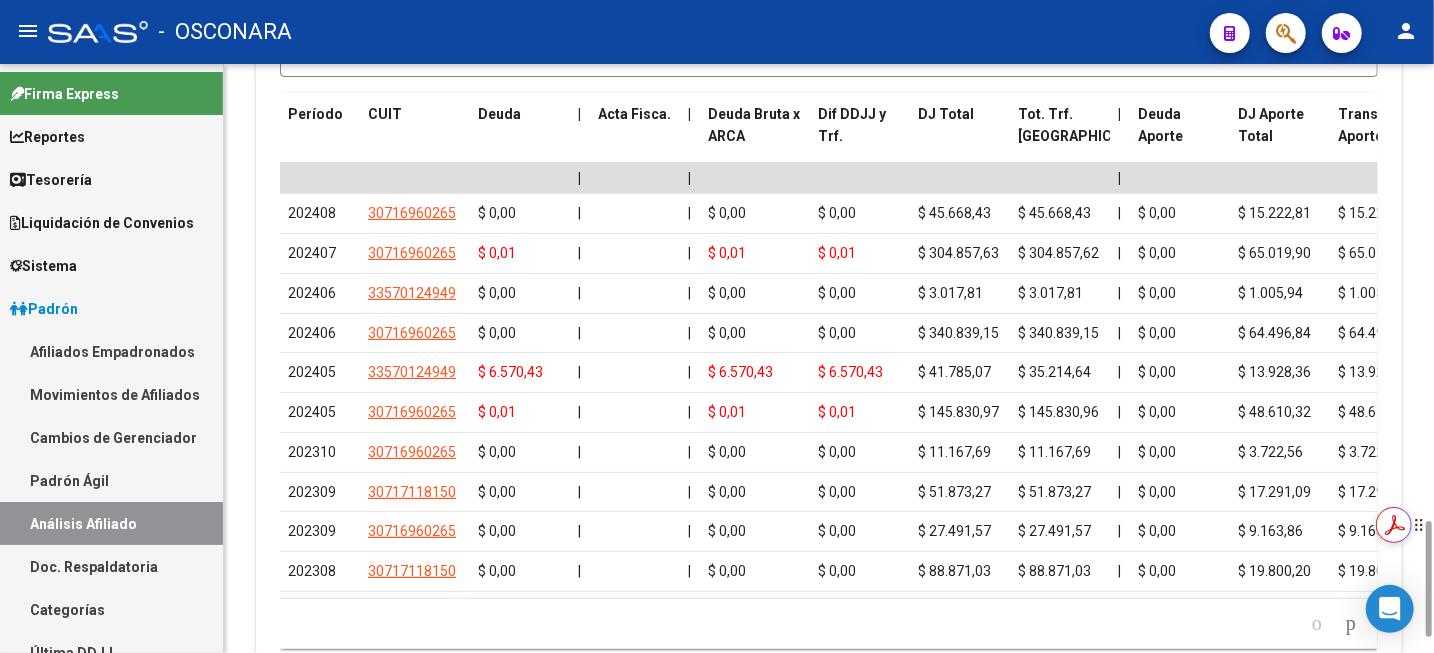 drag, startPoint x: 1431, startPoint y: 551, endPoint x: 1429, endPoint y: 525, distance: 26.076809 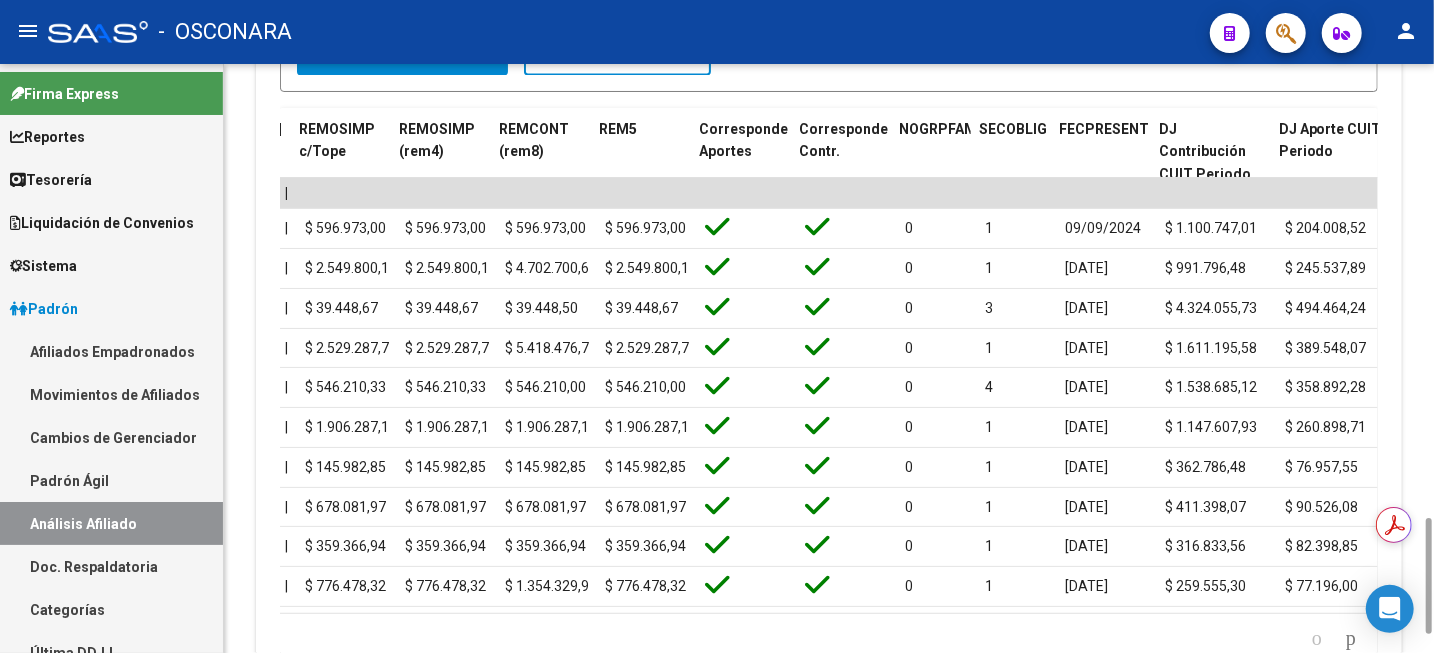 scroll, scrollTop: 0, scrollLeft: 2799, axis: horizontal 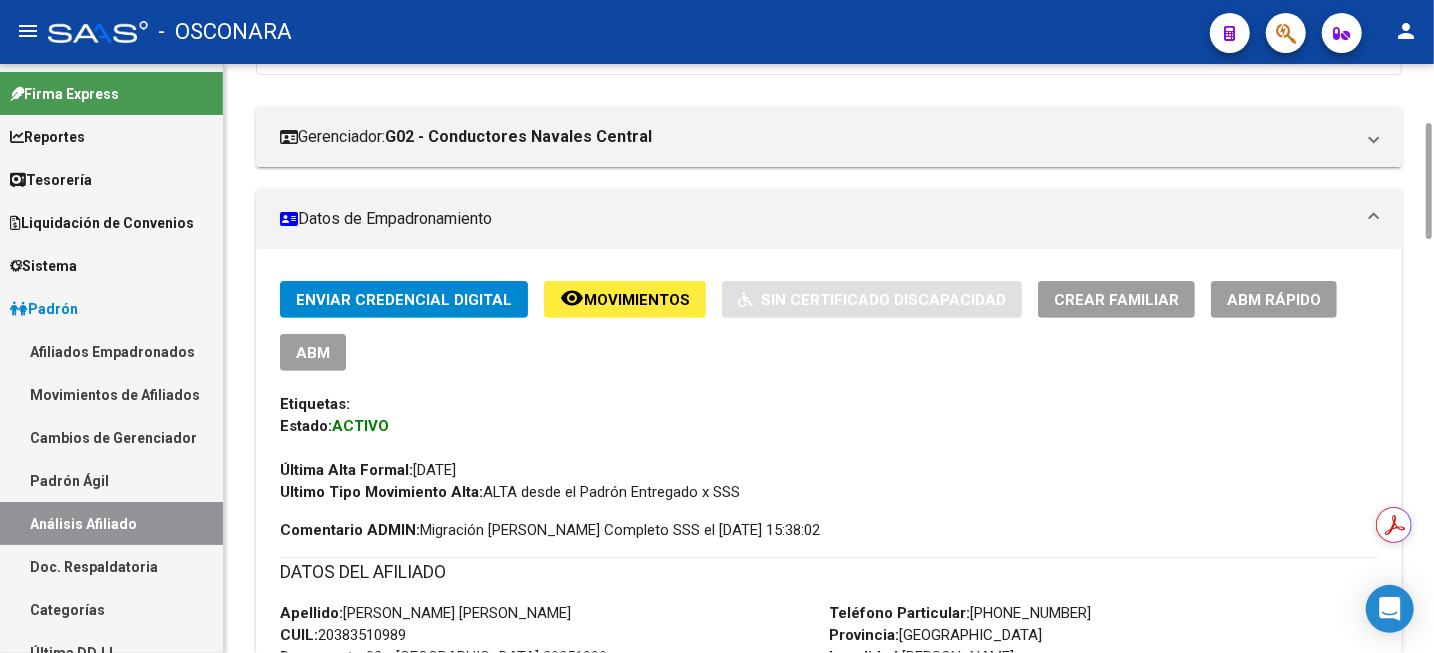 click on "CUIL:  20383510989" at bounding box center [343, 635] 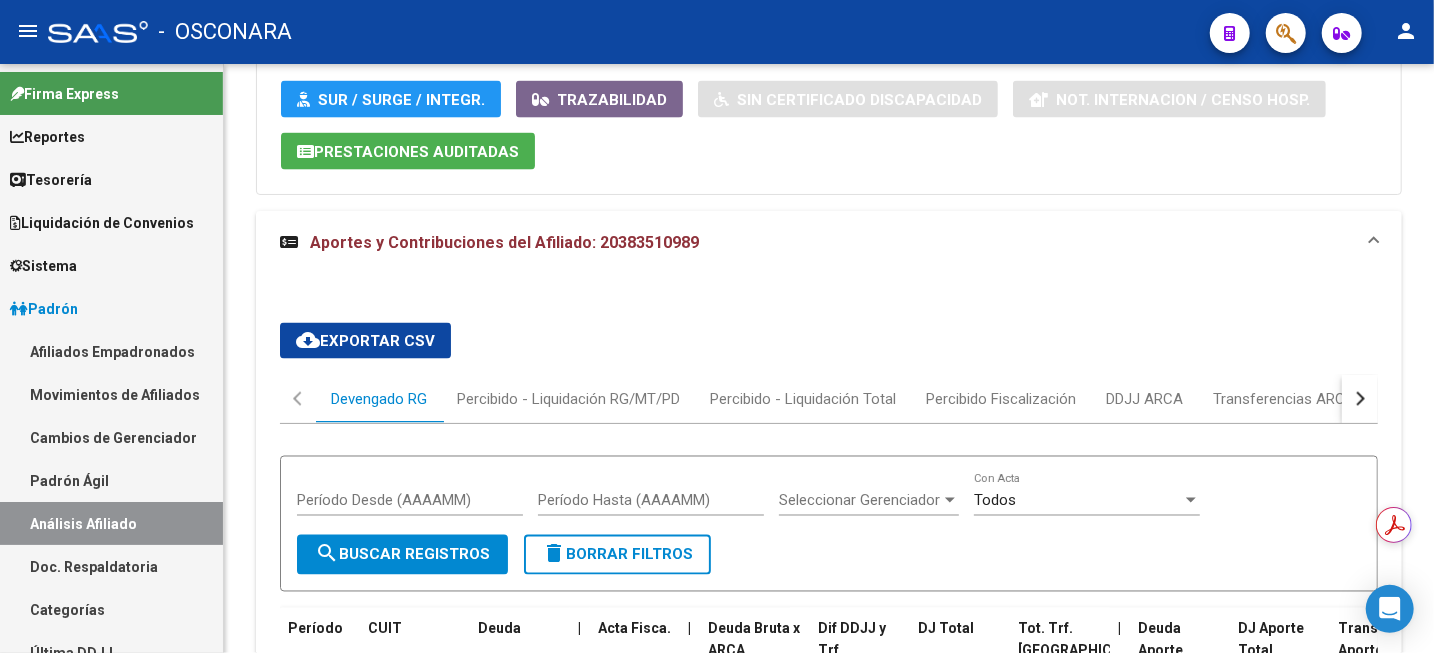 scroll, scrollTop: 2299, scrollLeft: 0, axis: vertical 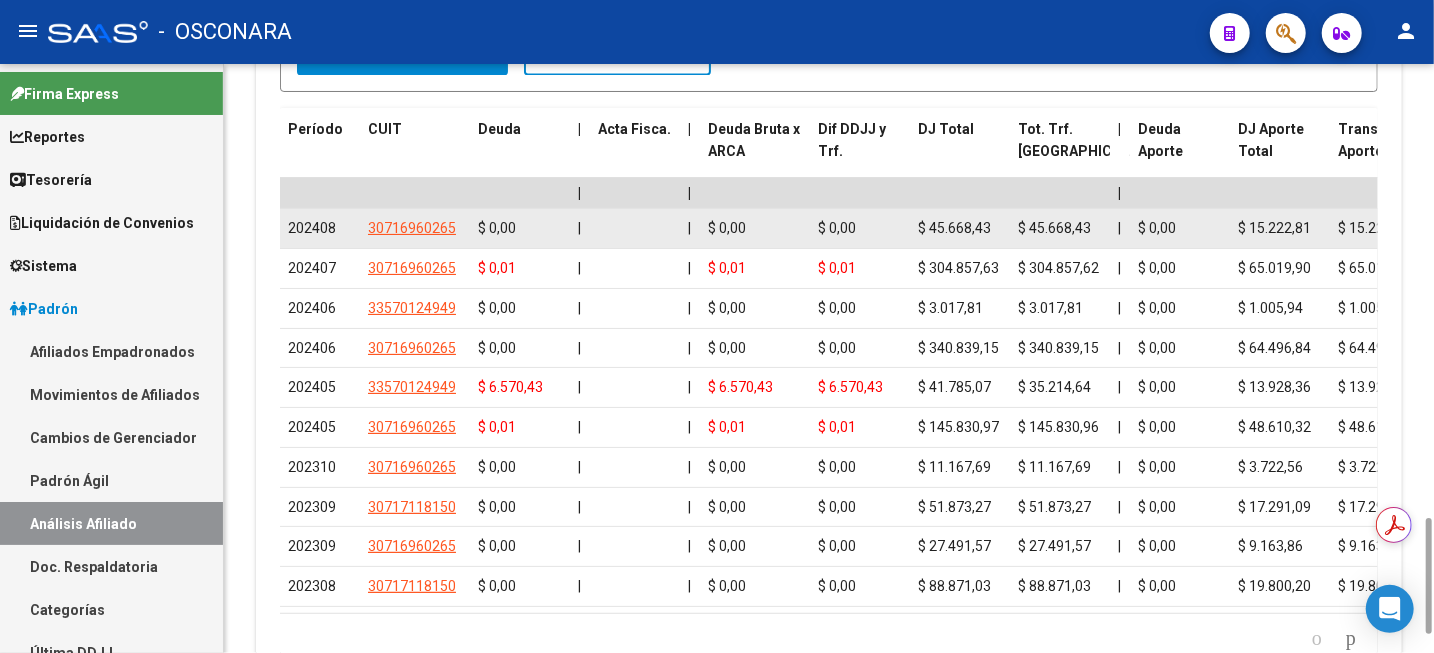 drag, startPoint x: 283, startPoint y: 171, endPoint x: 355, endPoint y: 186, distance: 73.545906 